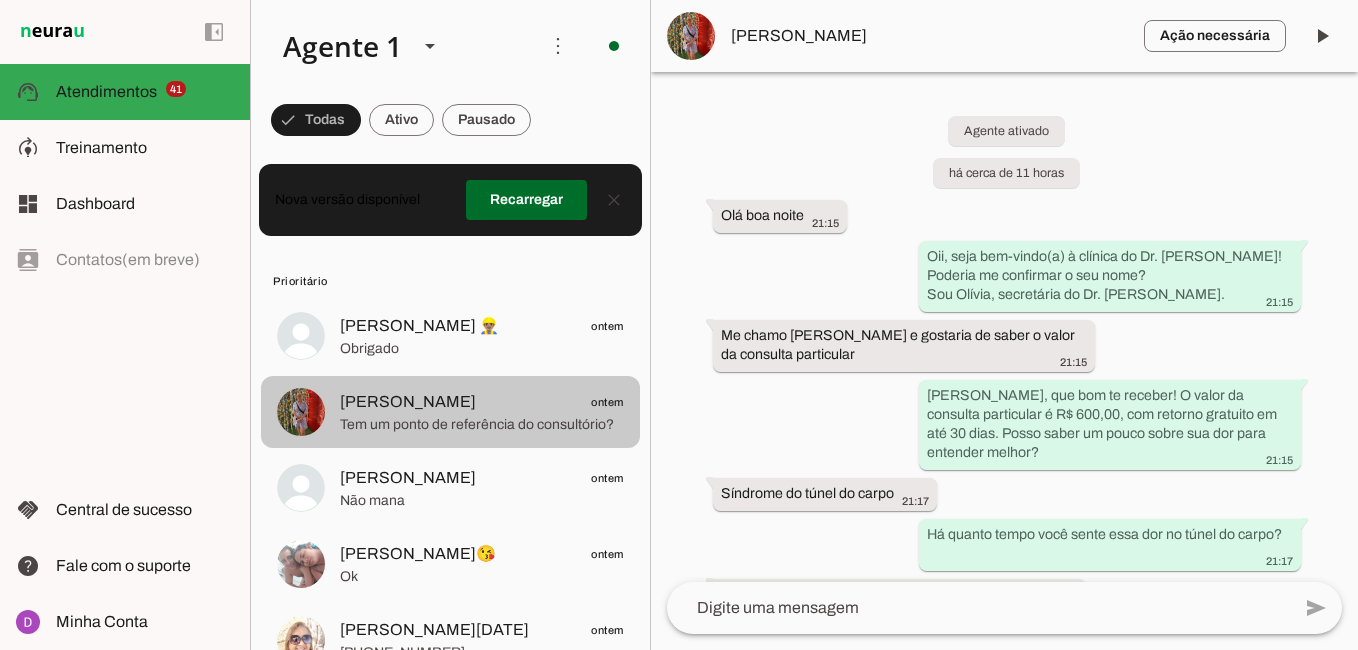 scroll, scrollTop: 0, scrollLeft: 0, axis: both 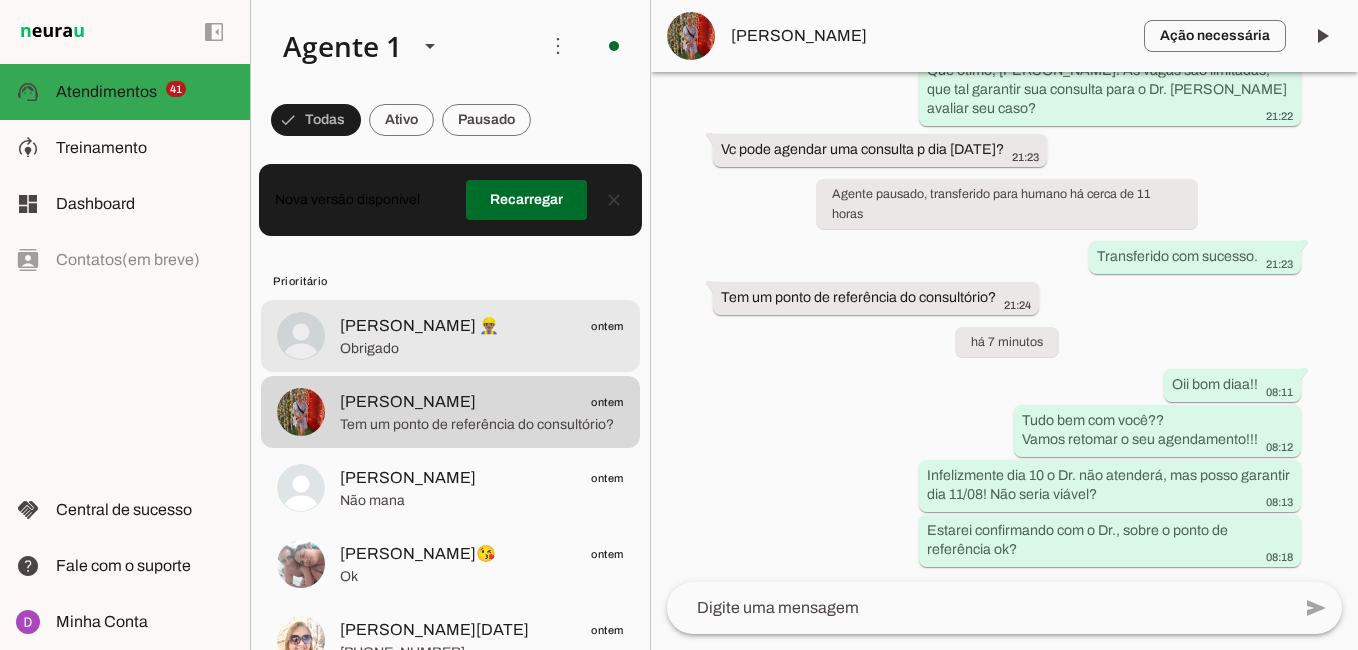 click on "Obrigado" 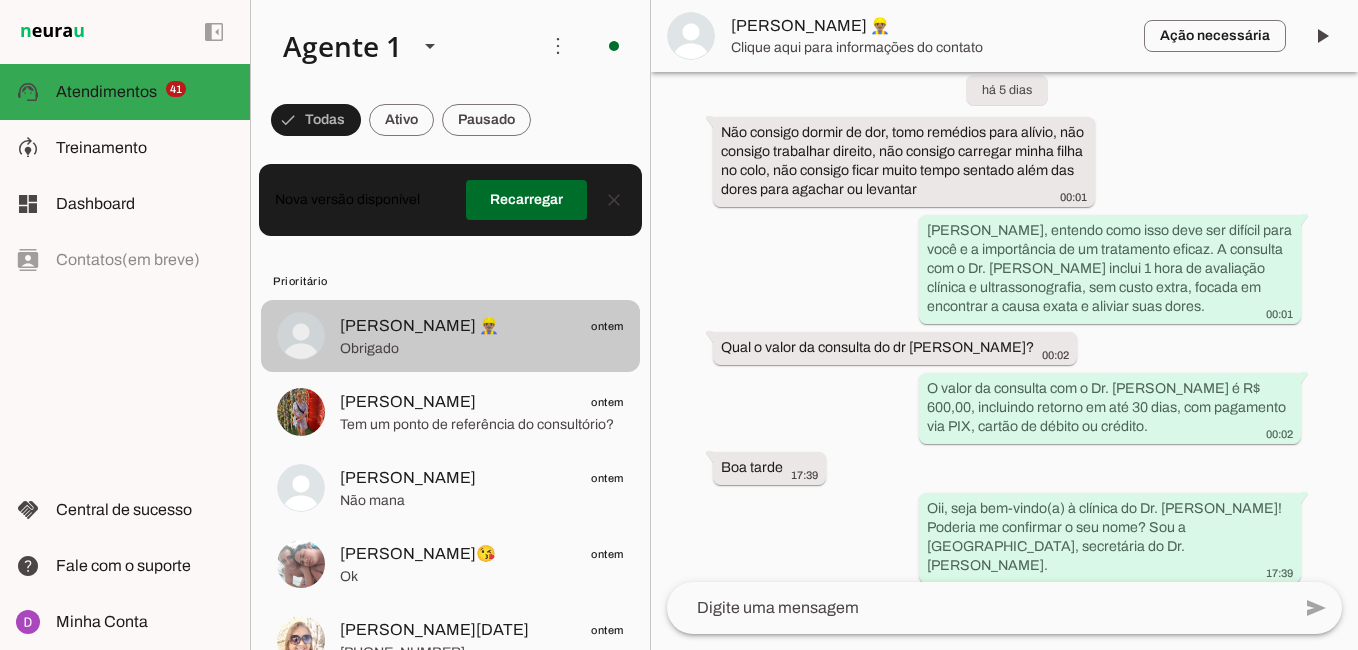 scroll, scrollTop: 3952, scrollLeft: 0, axis: vertical 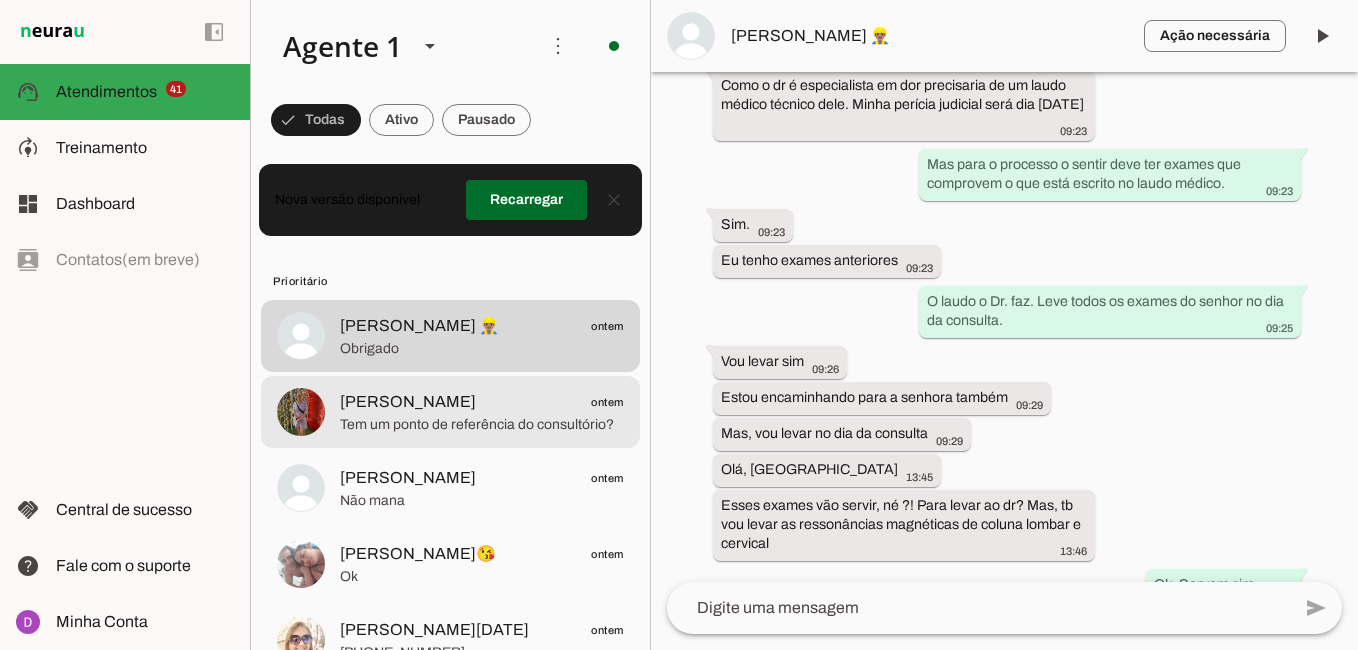click on "[PERSON_NAME]
ontem" 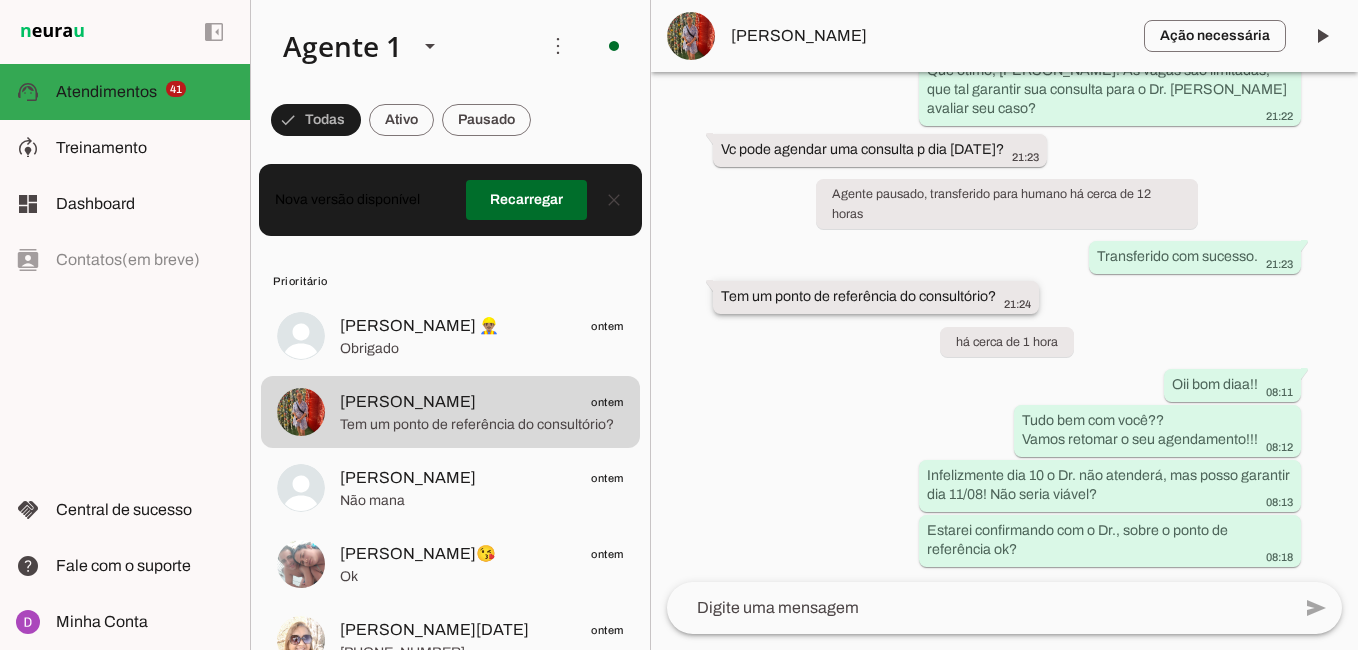 drag, startPoint x: 774, startPoint y: 299, endPoint x: 994, endPoint y: 295, distance: 220.03636 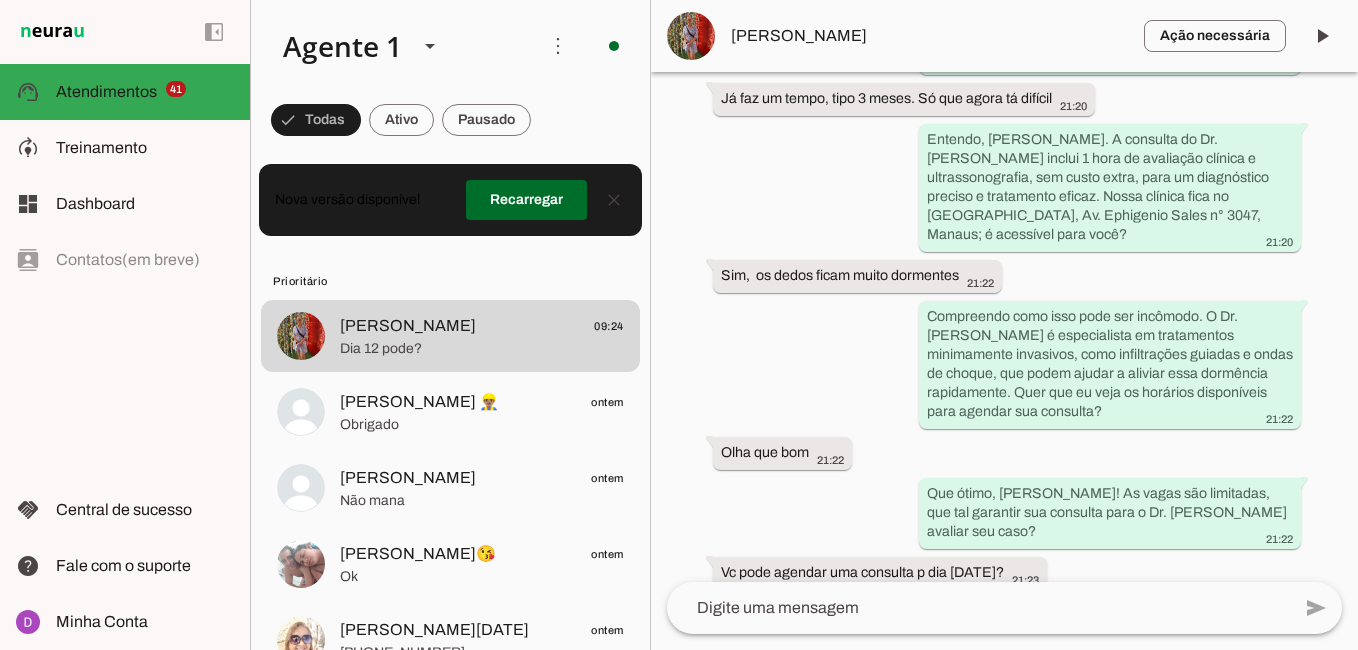 scroll, scrollTop: 1061, scrollLeft: 0, axis: vertical 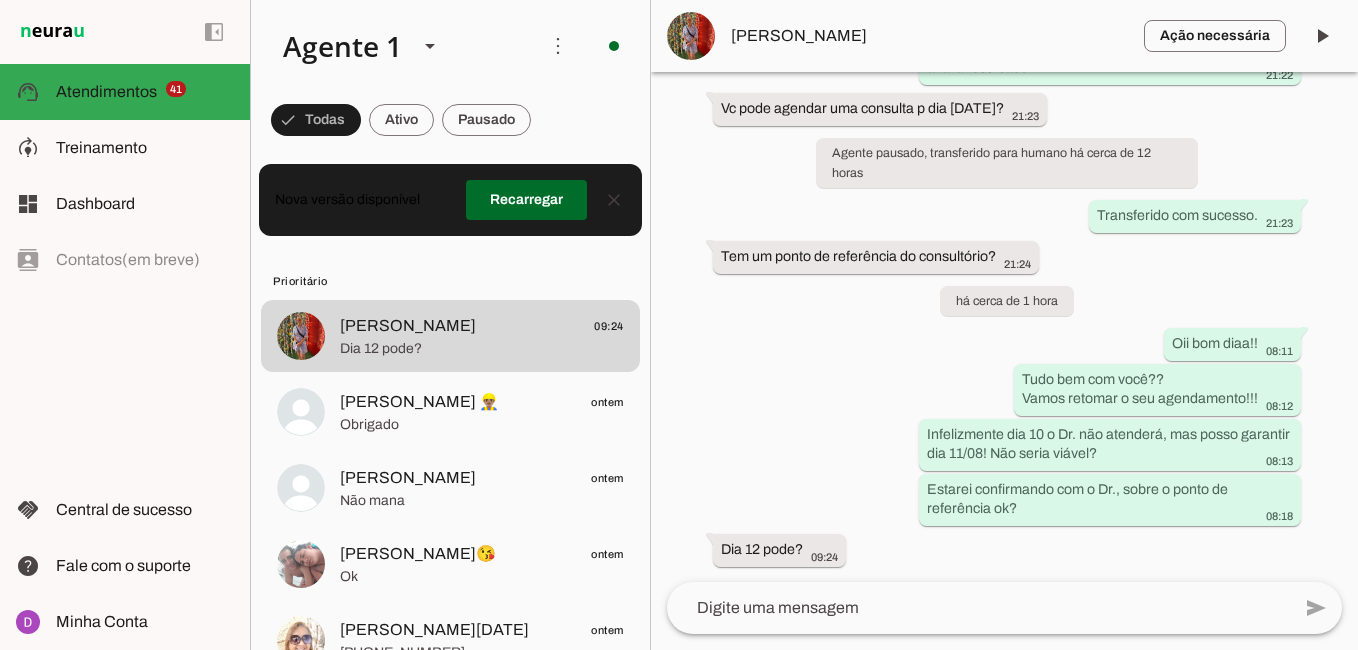 click 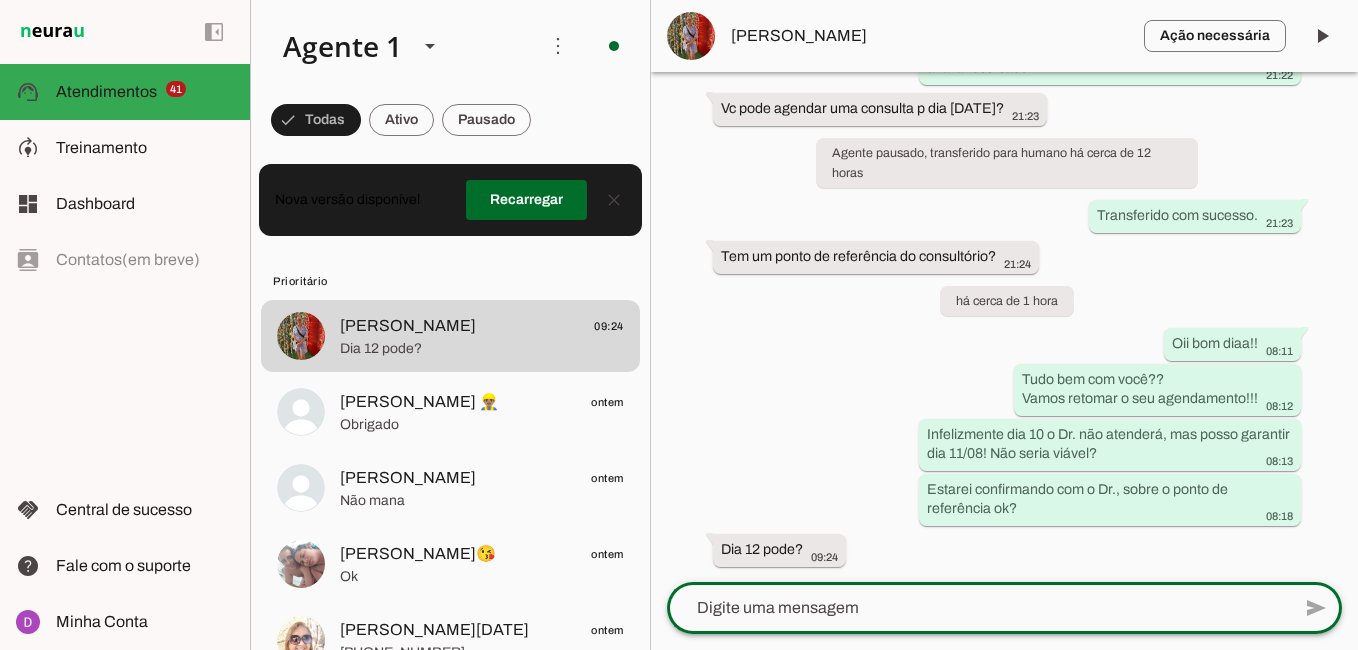click 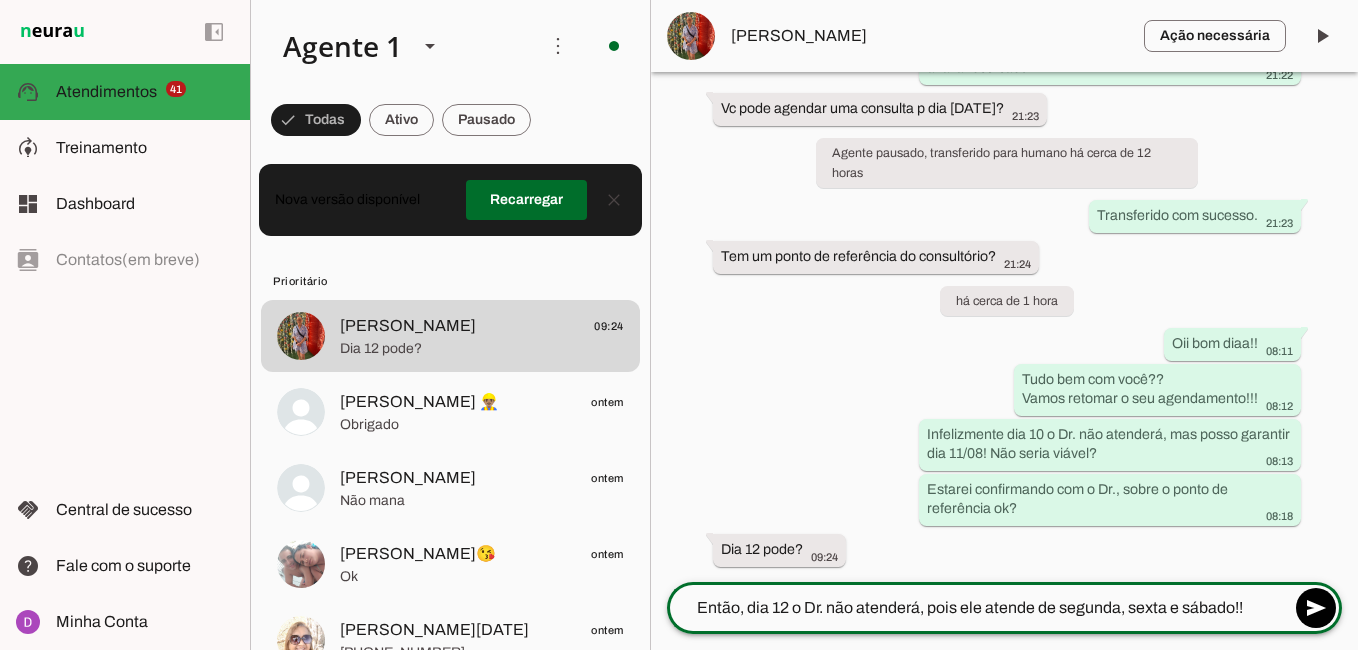type on "Então, dia 12 o Dr. não atenderá, pois ele atende de segunda, sexta e sábado!!" 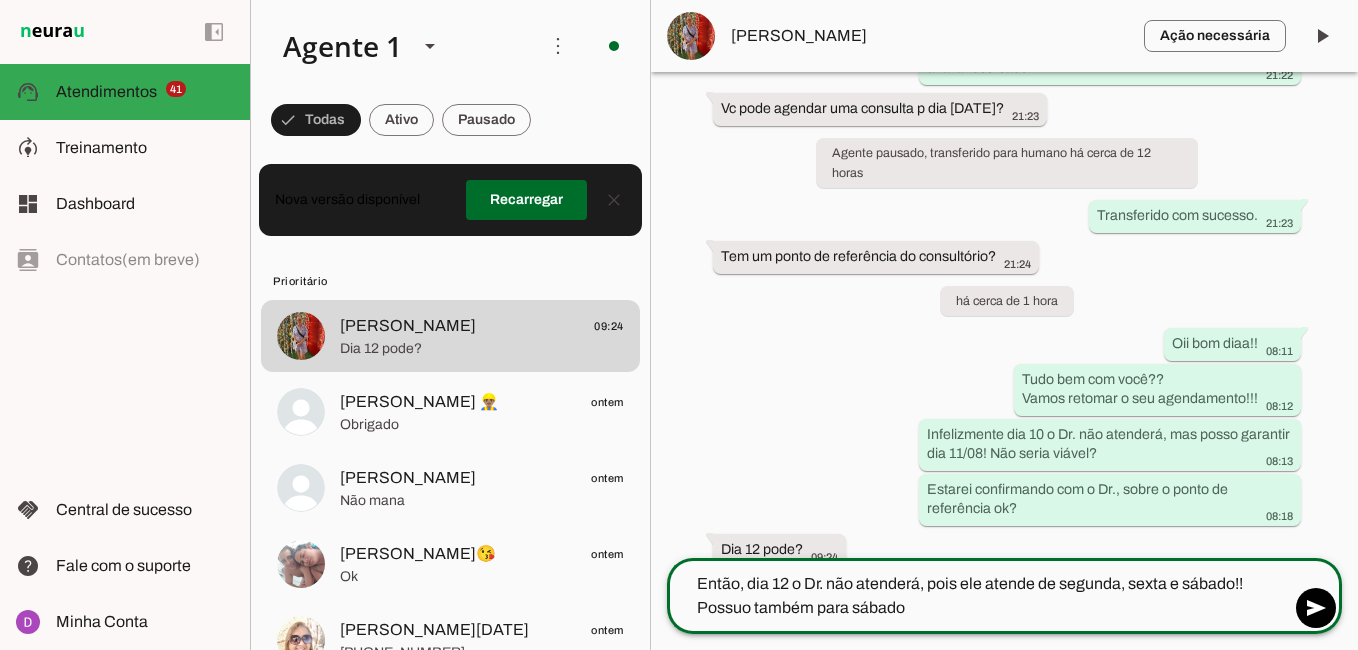 type on "Então, dia 12 o Dr. não atenderá, pois ele atende de segunda, sexta e sábado!! Possuo também para sábado" 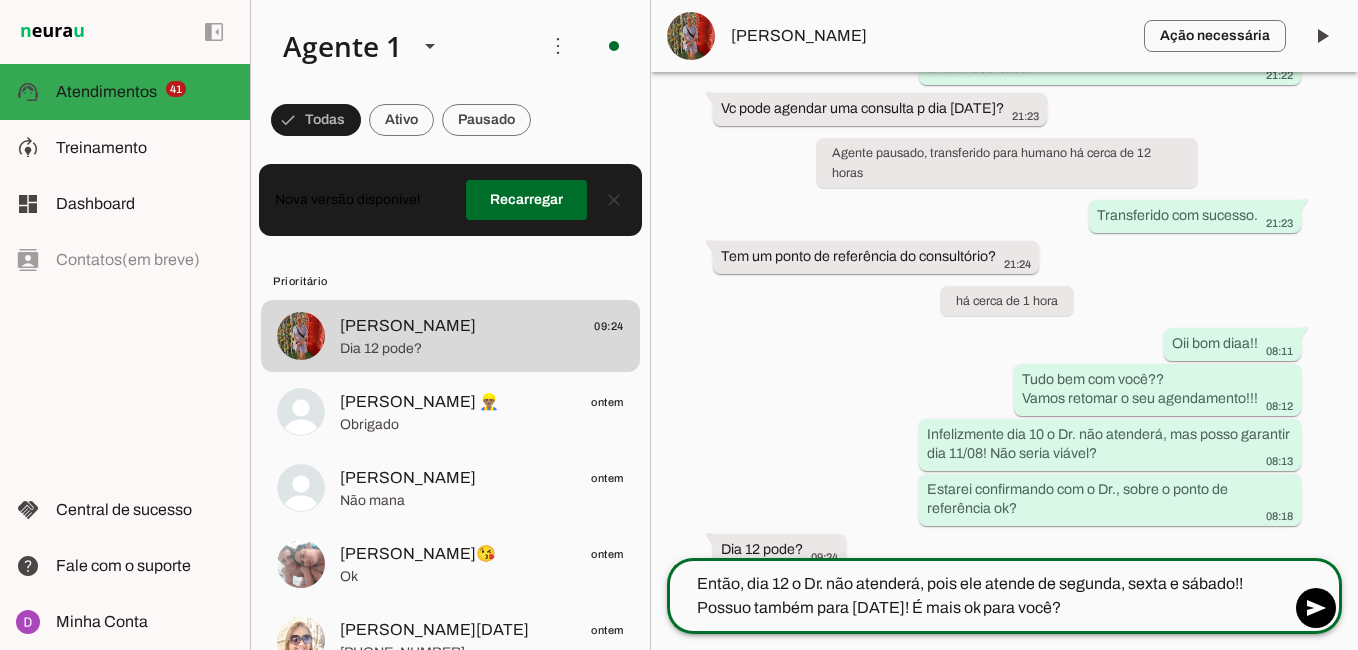 type on "Então, dia 12 o Dr. não atenderá, pois ele atende de segunda, sexta e sábado!! Possuo também para [DATE]! É mais ok para você??" 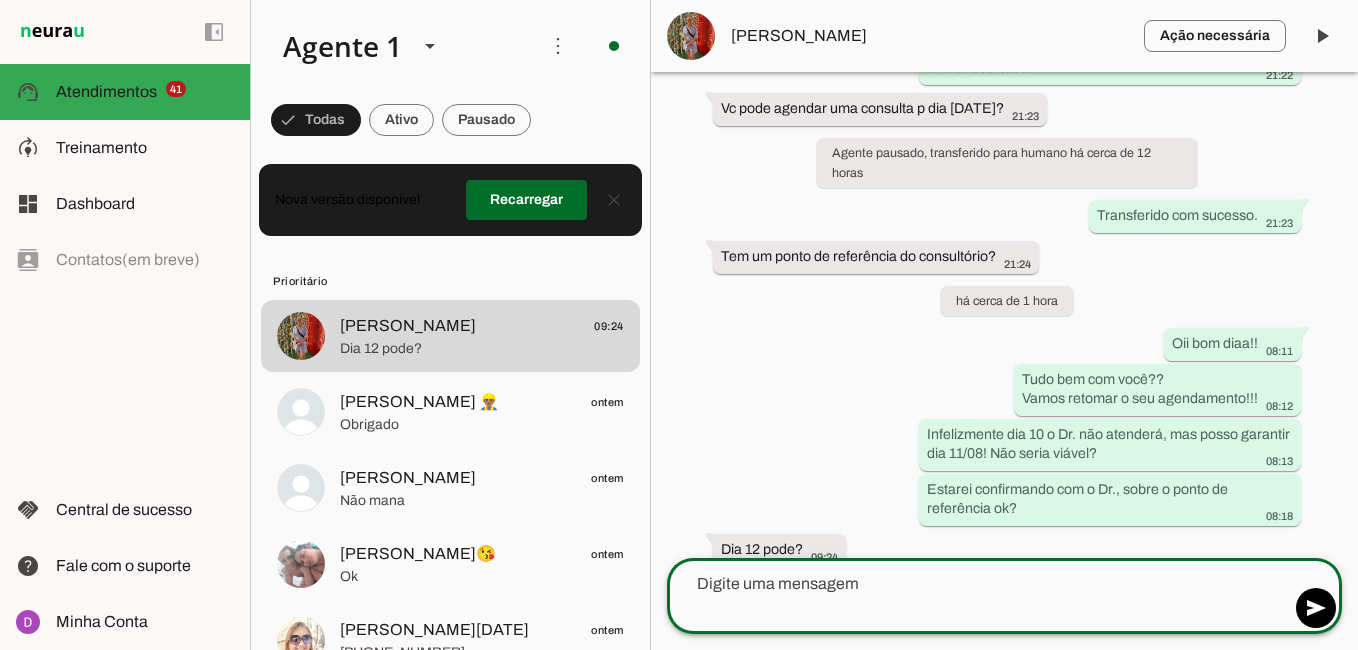 scroll, scrollTop: 1135, scrollLeft: 0, axis: vertical 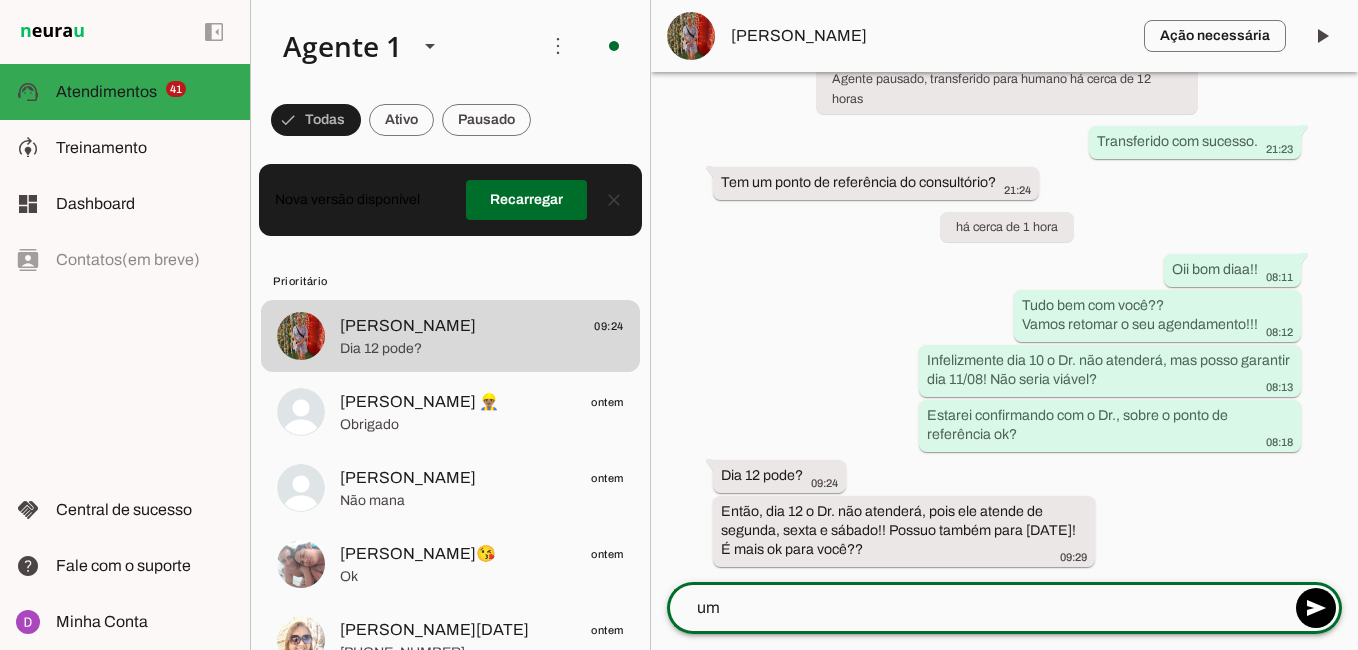 type on "u" 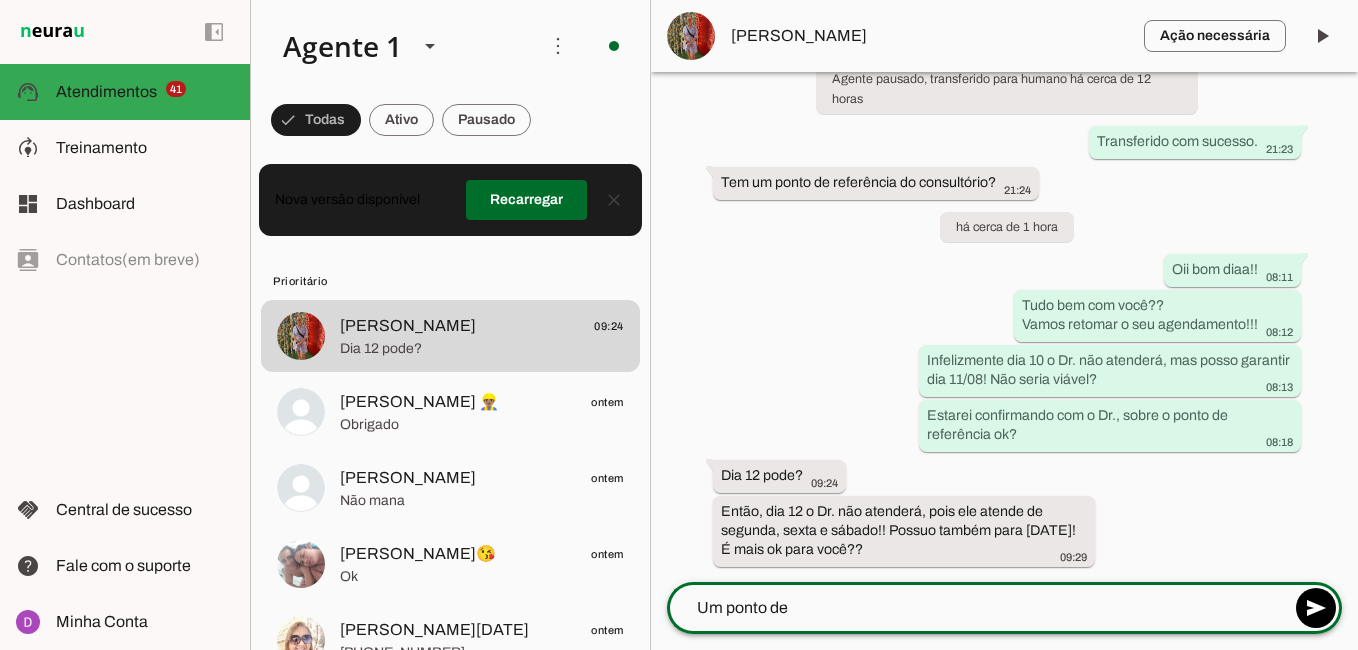 scroll, scrollTop: 1140, scrollLeft: 0, axis: vertical 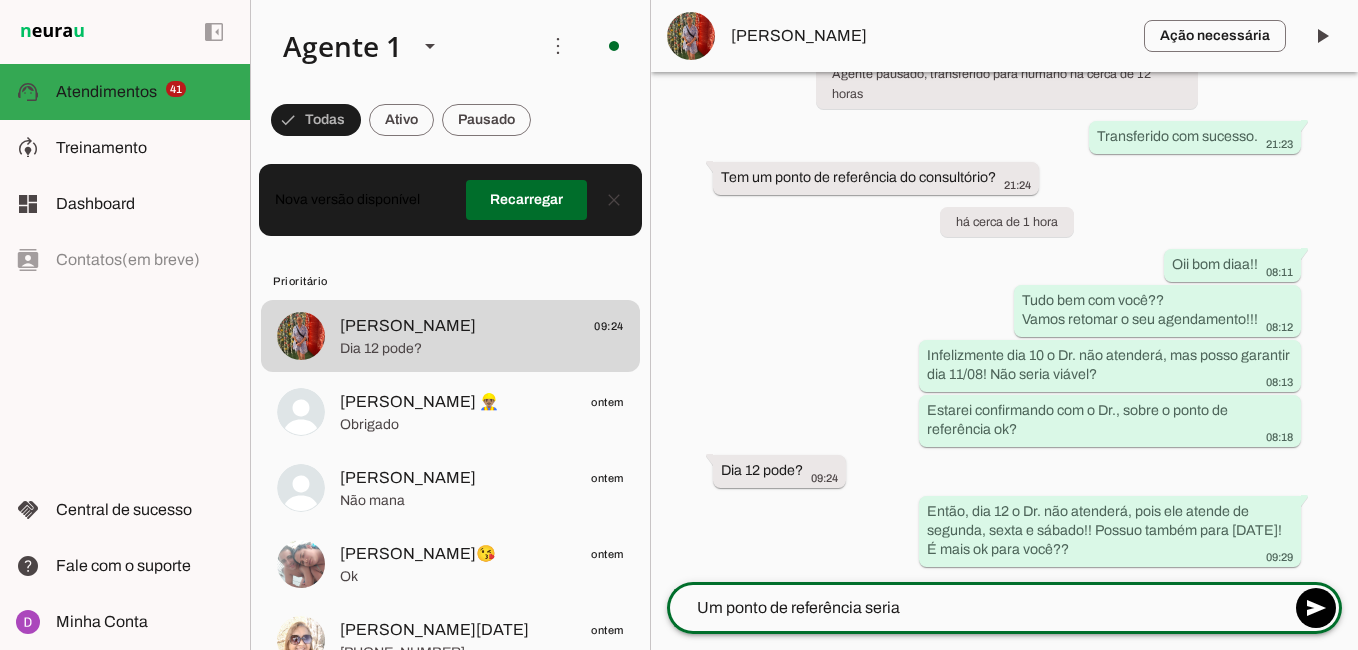 paste on "[GEOGRAPHIC_DATA] Ephigenio Salles" 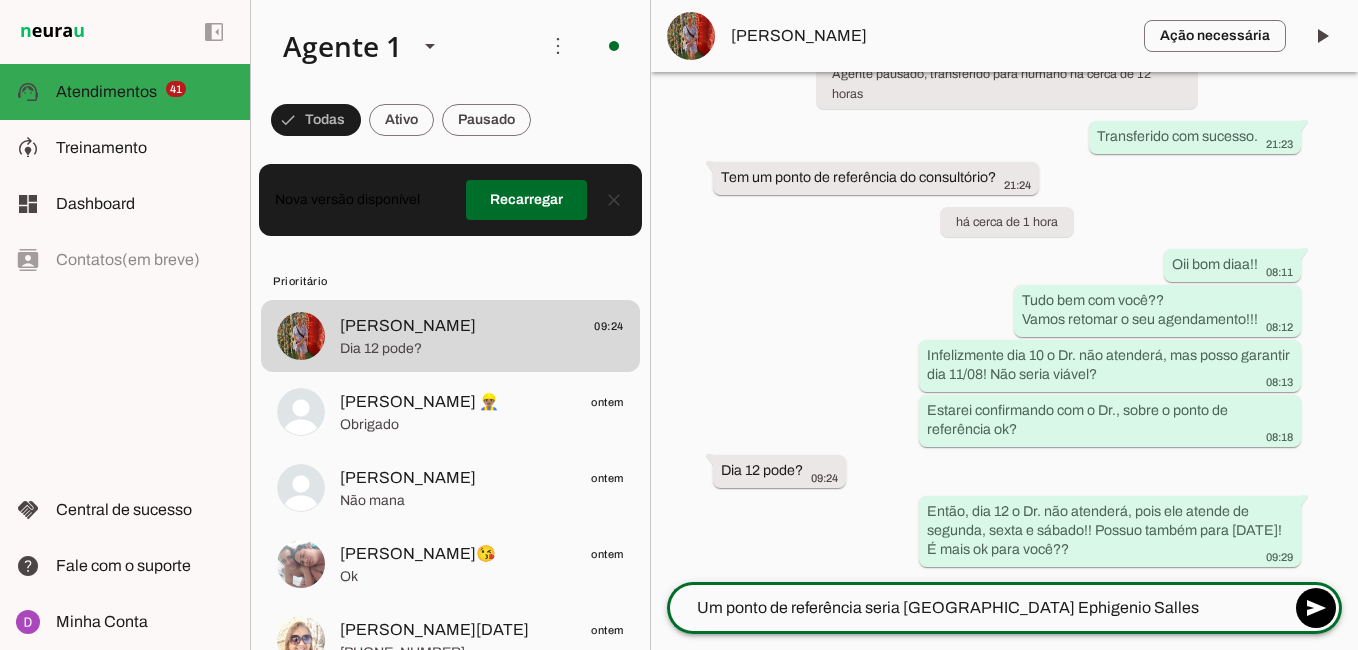 click on "Um ponto de referência seria [GEOGRAPHIC_DATA] Ephigenio Salles" 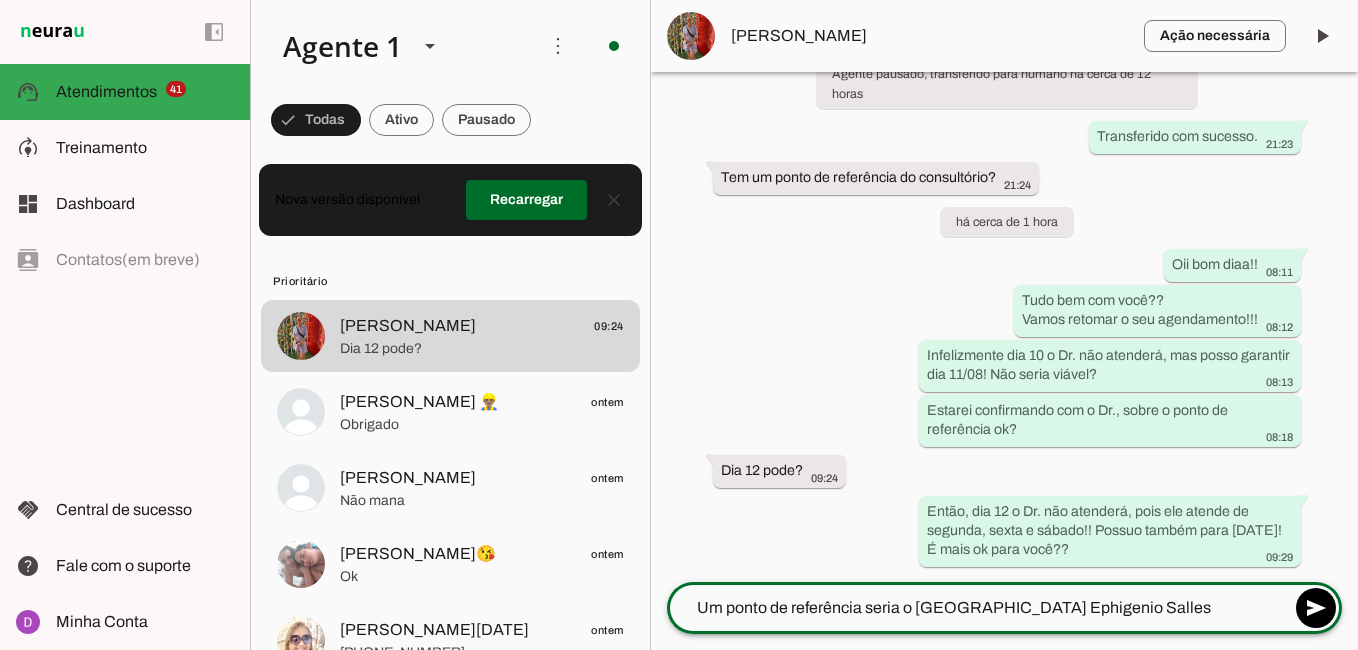 type on "Um ponto de referência seria o [GEOGRAPHIC_DATA] Ephigenio Salles" 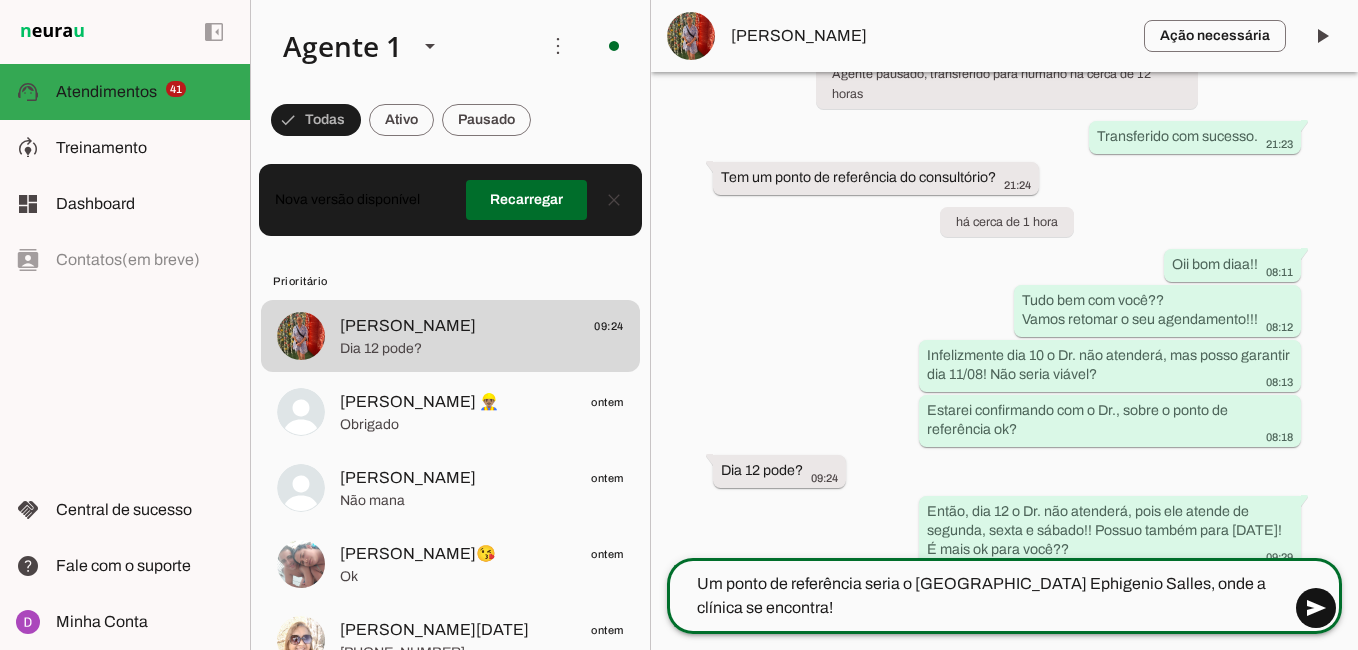type on "Um ponto de referência seria o [GEOGRAPHIC_DATA] Ephigenio Salles, onde a clínica se encontra!" 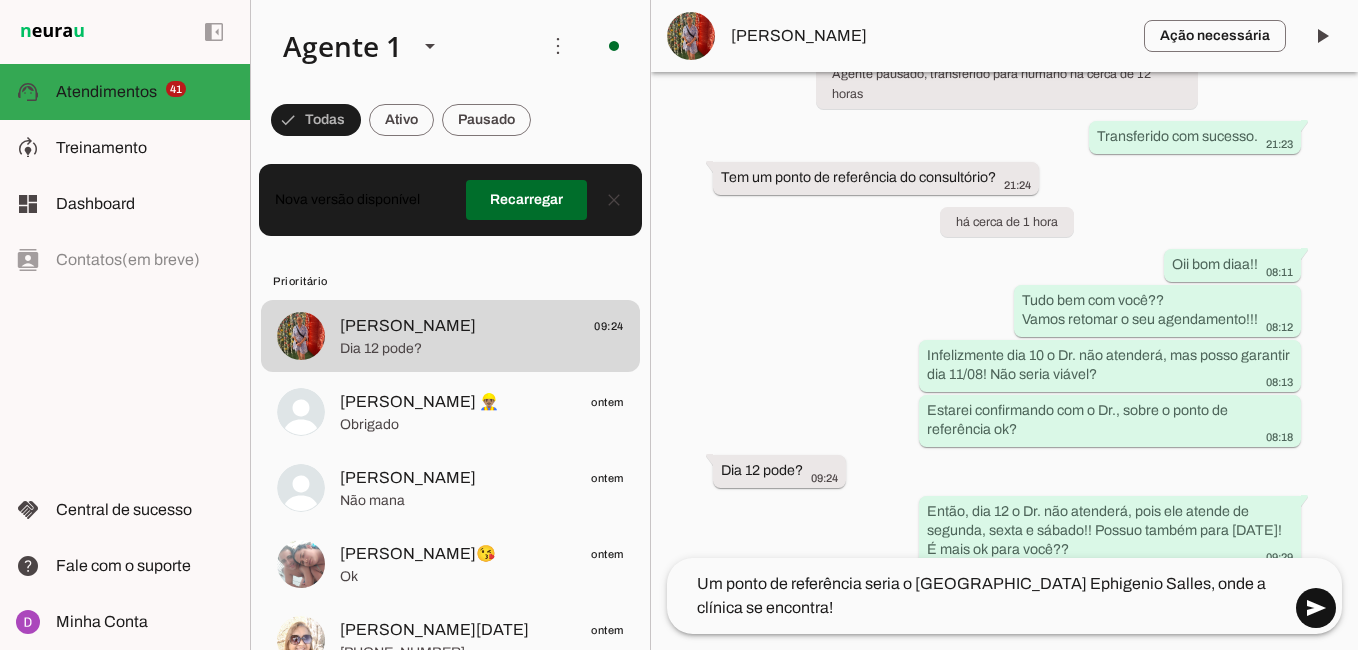 click at bounding box center [1316, 608] 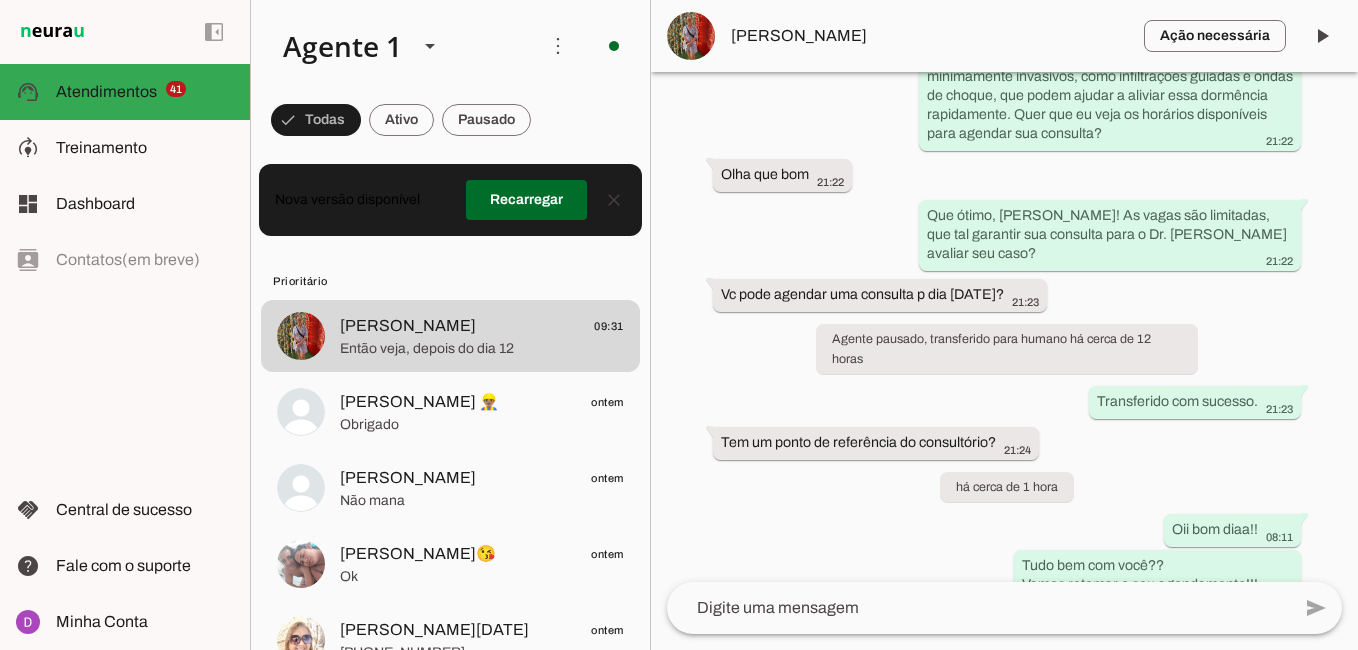 scroll, scrollTop: 1236, scrollLeft: 0, axis: vertical 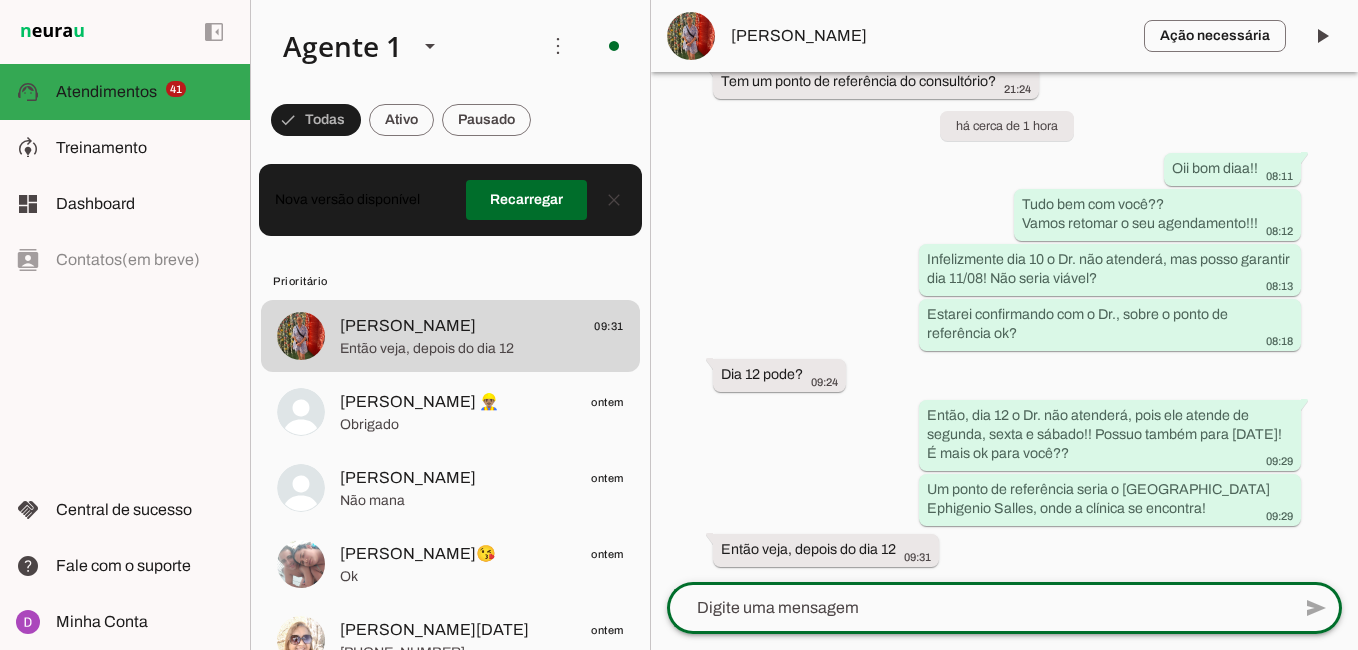 click 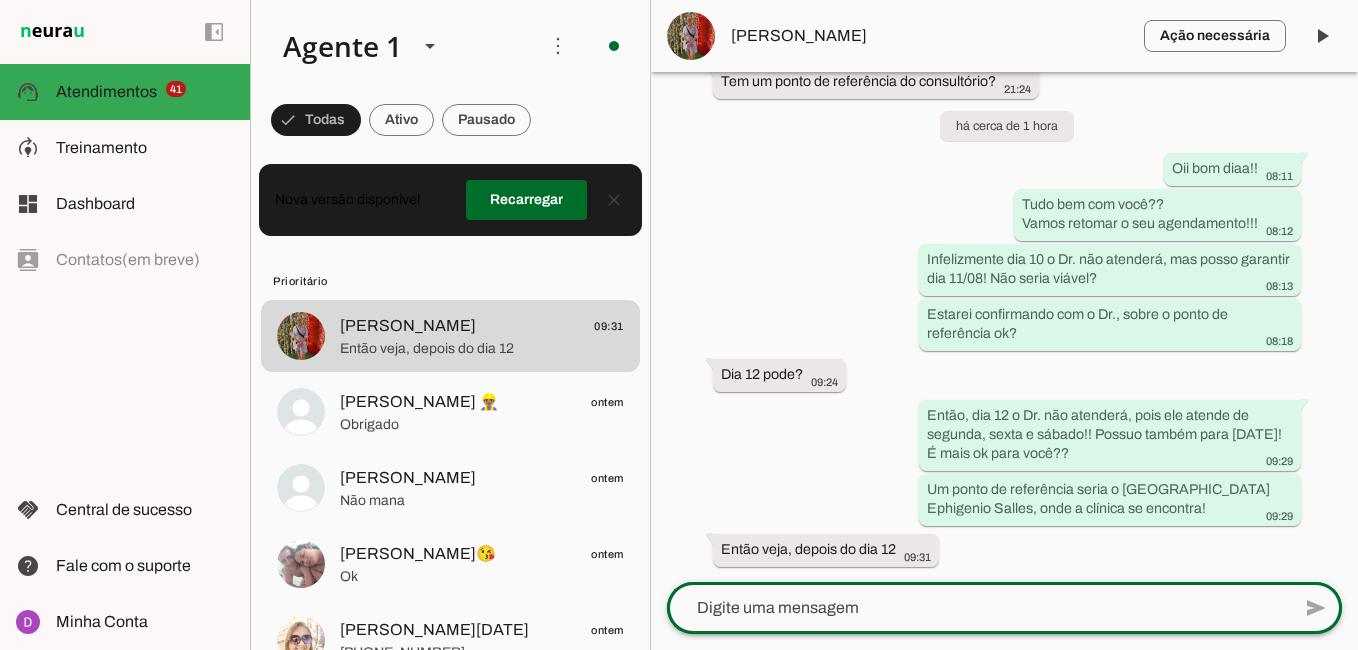 click on "Agente ativado
há cerca de 12 horas
Olá boa noite 21:15
Oii, seja bem-vindo(a) à clínica do Dr. [PERSON_NAME]! Poderia me confirmar o seu nome?
Sou Olívia, secretária do Dr. [PERSON_NAME]. 21:15
Me chamo [PERSON_NAME] e gostaria de saber o valor da consulta particular 21:15
Oi [PERSON_NAME], que bom te receber! O valor da consulta particular é R$ 600,00, com retorno gratuito em até 30 dias. Posso saber um pouco sobre sua dor para entender melhor? 21:15
Síndrome do túnel do carpo 21:17
Há quanto tempo você sente essa dor no túnel do carpo? 21:17
Estou em viagem, retornando p Manaus dia 8 de ag 21:18
Essa dor tem impactado sua rotina ou sono durante a viagem? 21:18
Já faz um tempo, tipo 3 meses. Só que agora tá difícil 21:20
21:20
Sim,  os dedos ficam muito dormentes 21:22" at bounding box center [1004, 327] 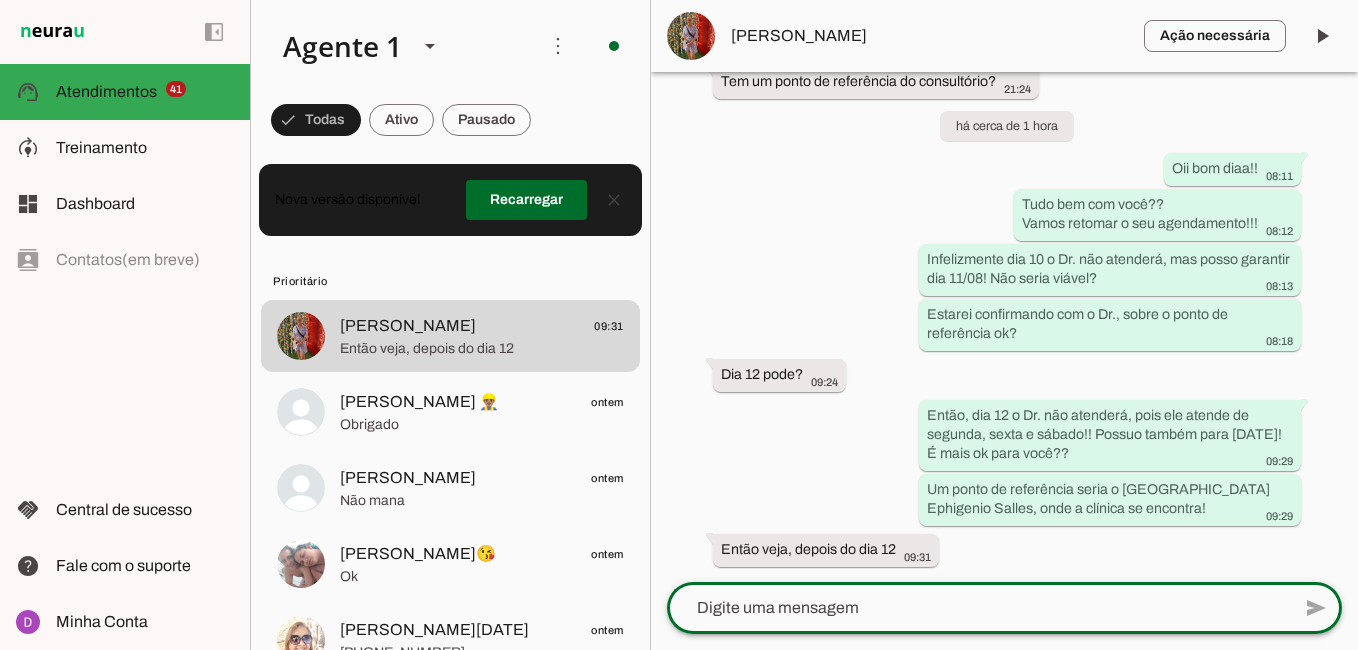 click 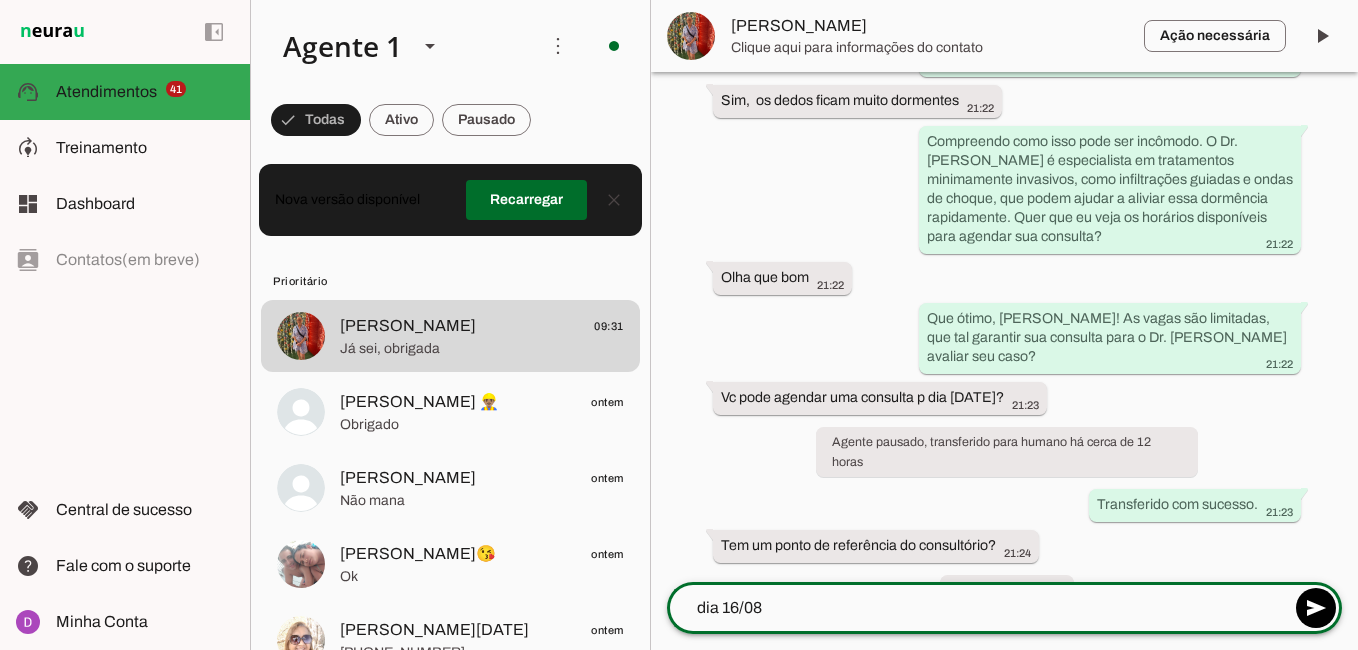 scroll, scrollTop: 1272, scrollLeft: 0, axis: vertical 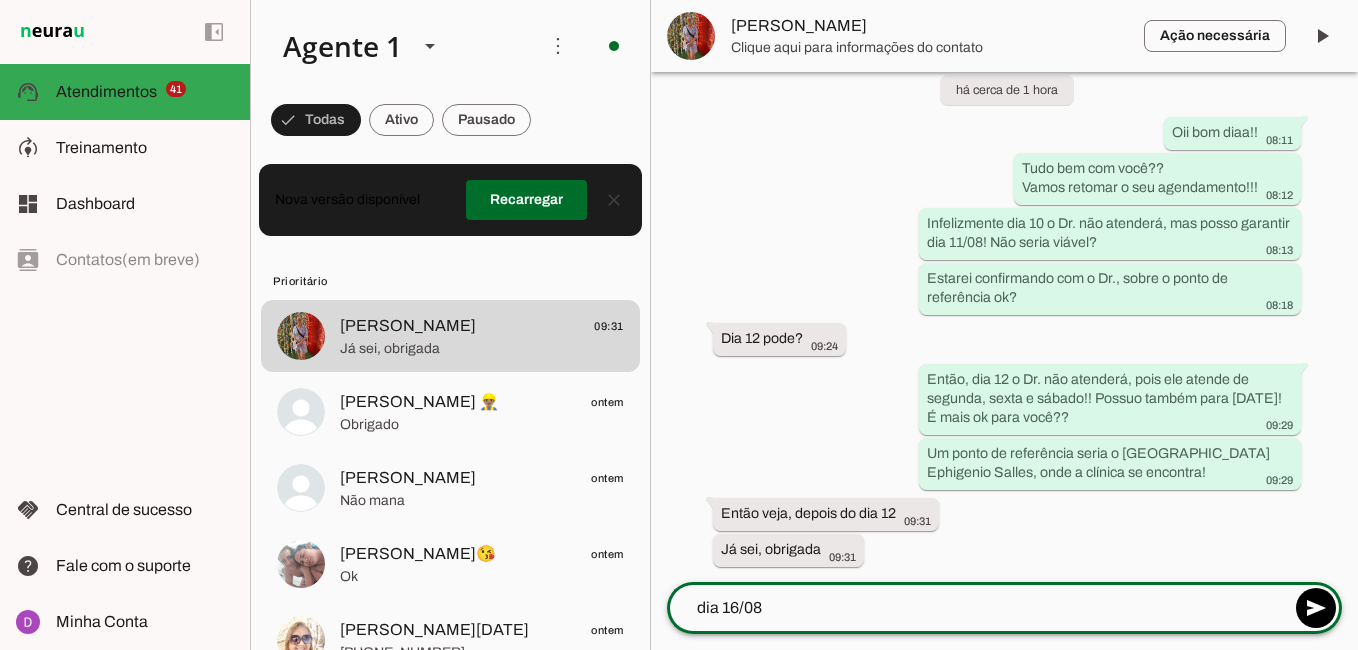 click on "dia 16/08" 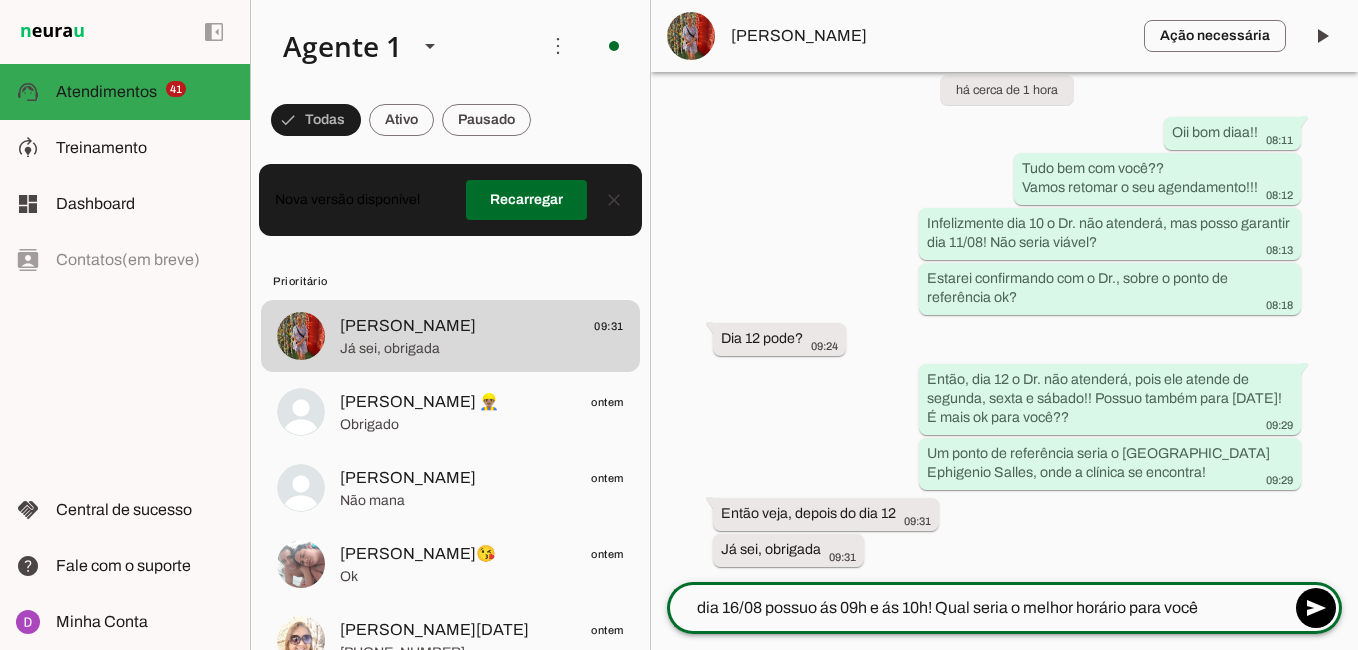 type on "dia 16/08 possuo ás 09h e ás 10h! Qual seria o melhor horário para você?" 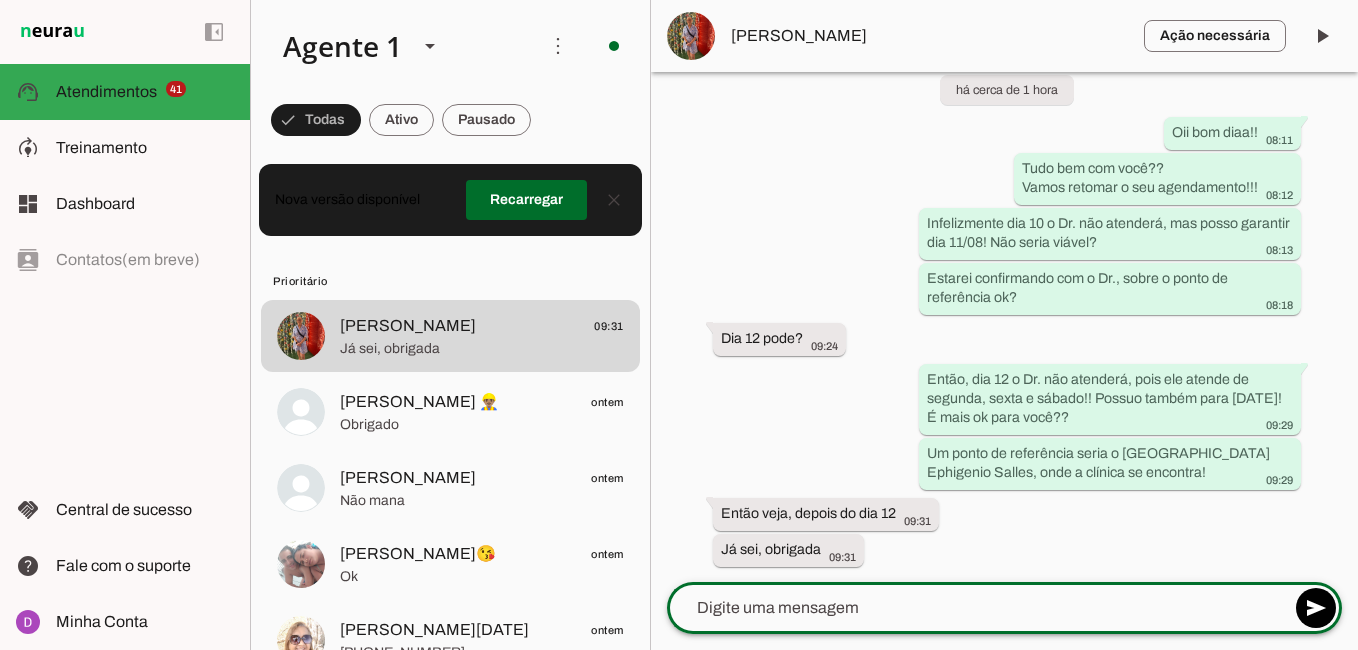 scroll, scrollTop: 1327, scrollLeft: 0, axis: vertical 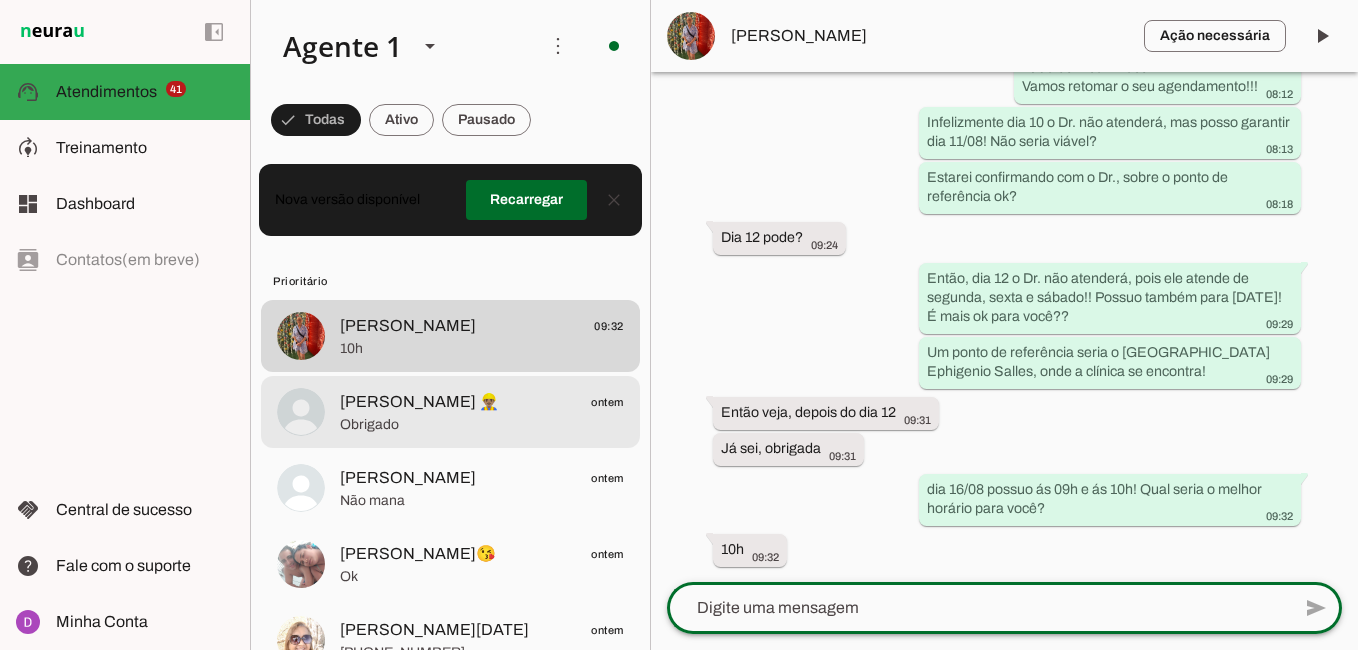 click on "[PERSON_NAME] 👷🏽‍♂️" 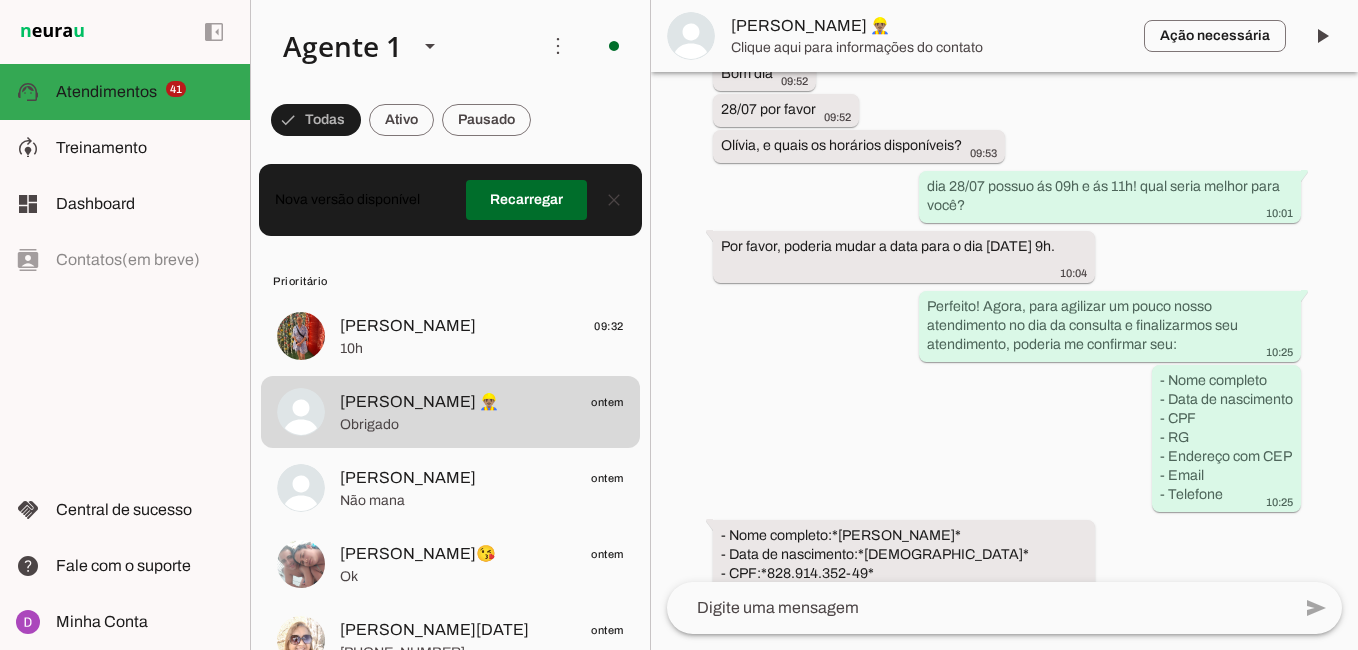 scroll, scrollTop: 2090, scrollLeft: 0, axis: vertical 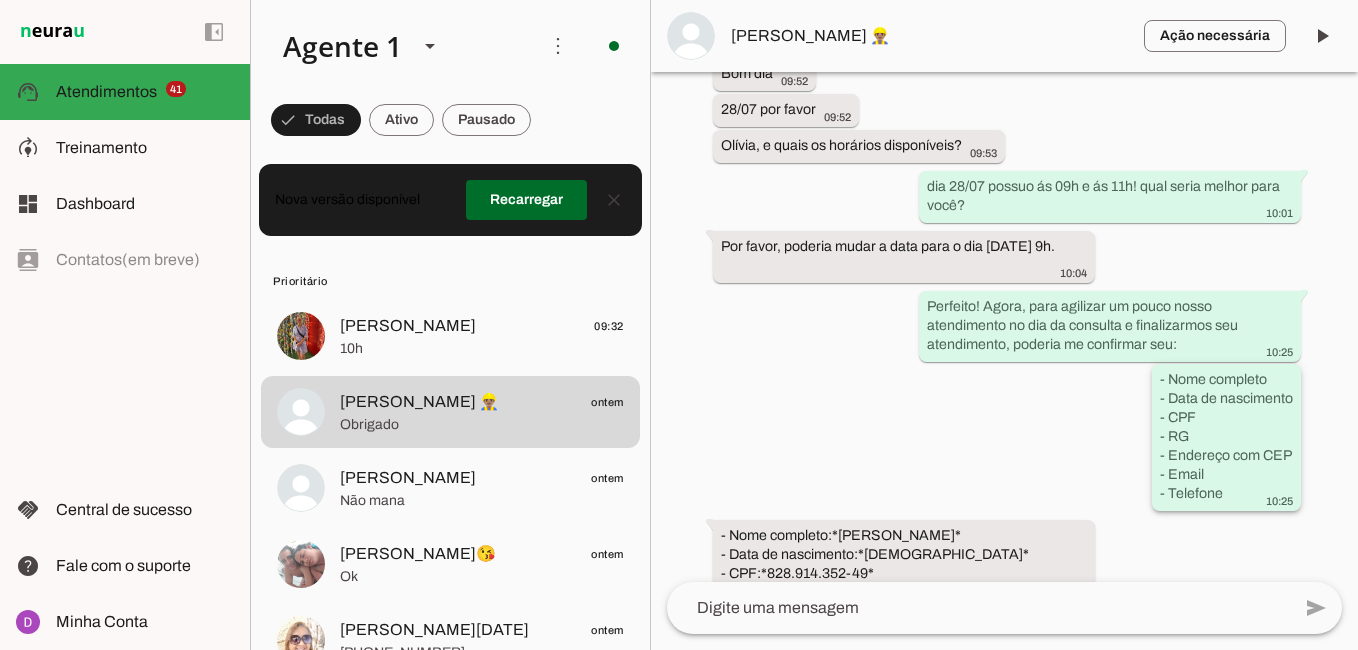 drag, startPoint x: 925, startPoint y: 224, endPoint x: 1254, endPoint y: 425, distance: 385.54117 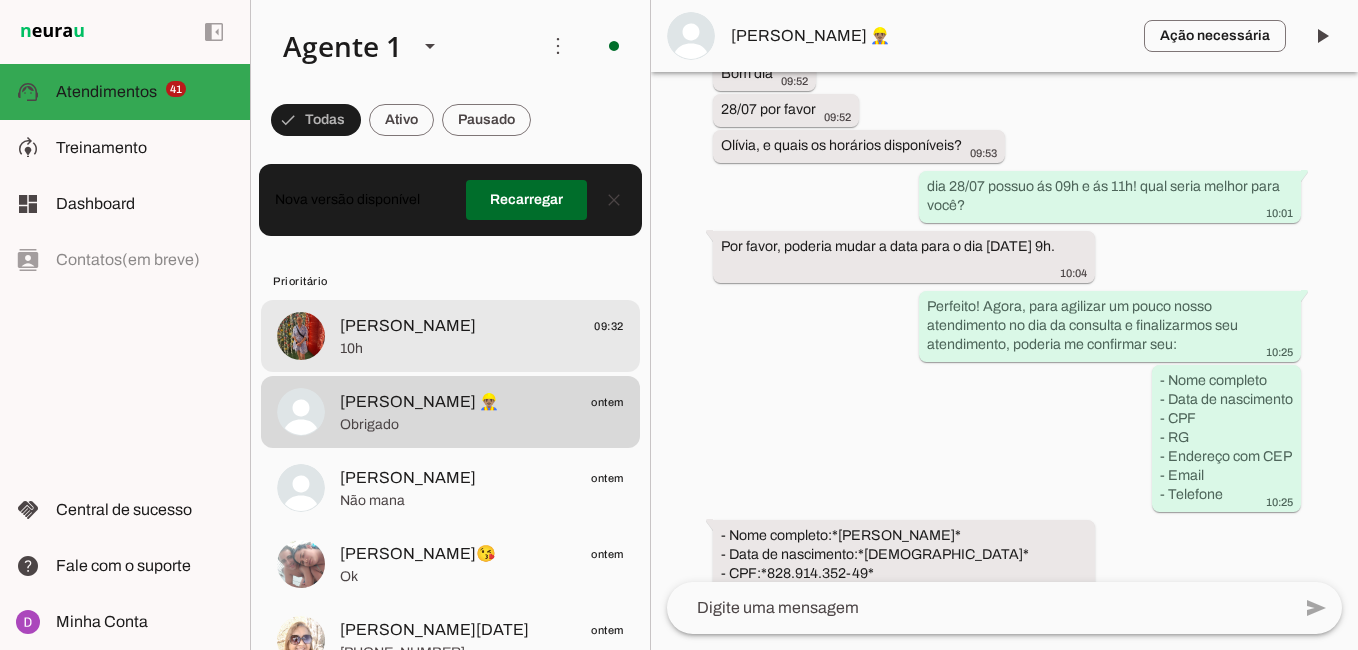 click on "[PERSON_NAME]" 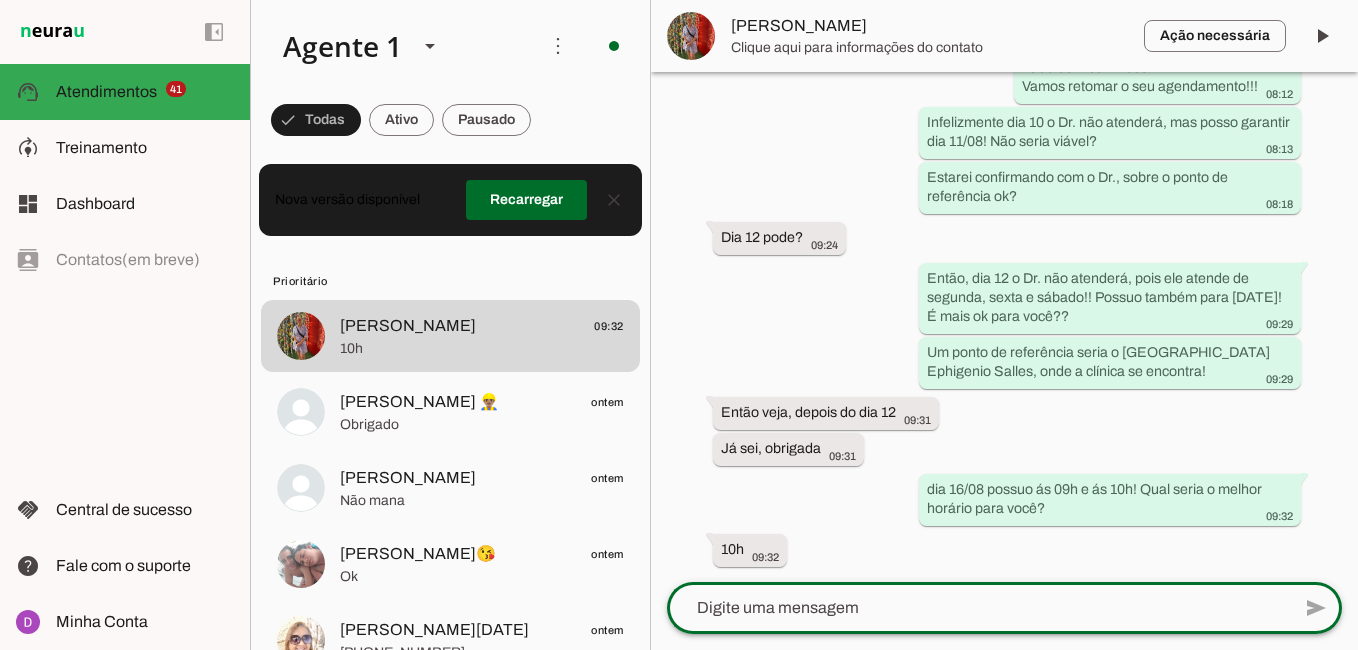 click 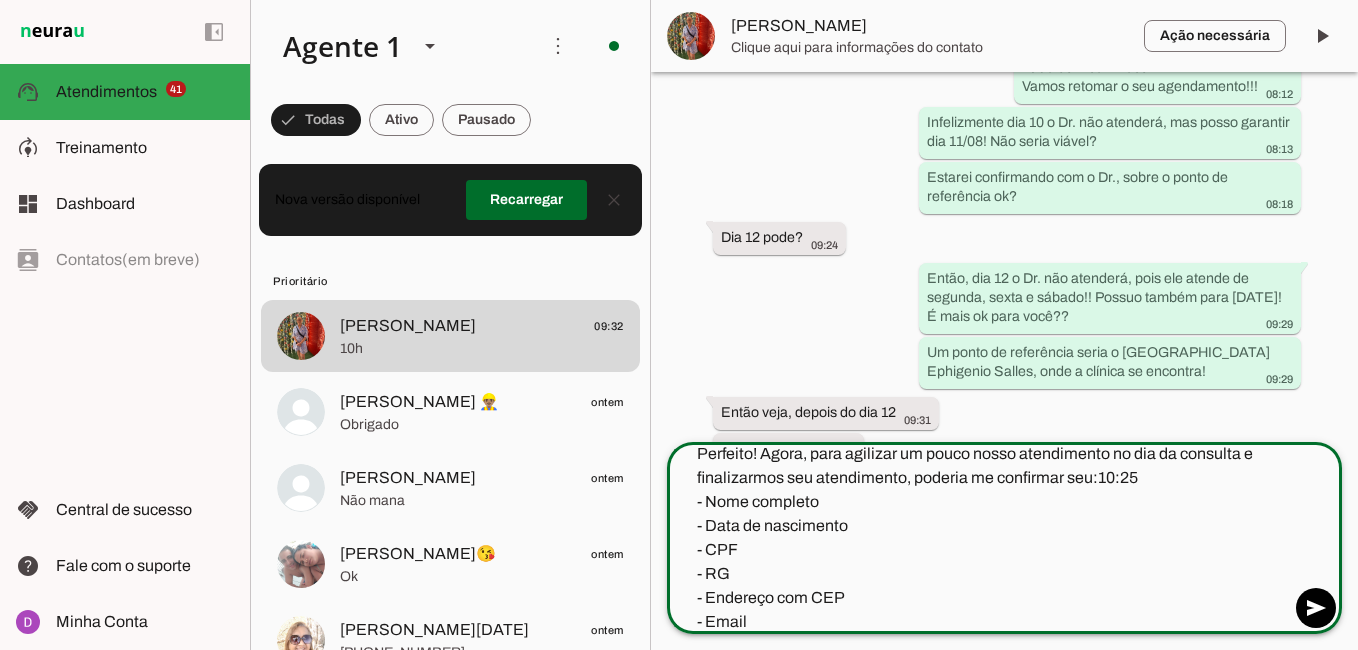 scroll, scrollTop: 20, scrollLeft: 0, axis: vertical 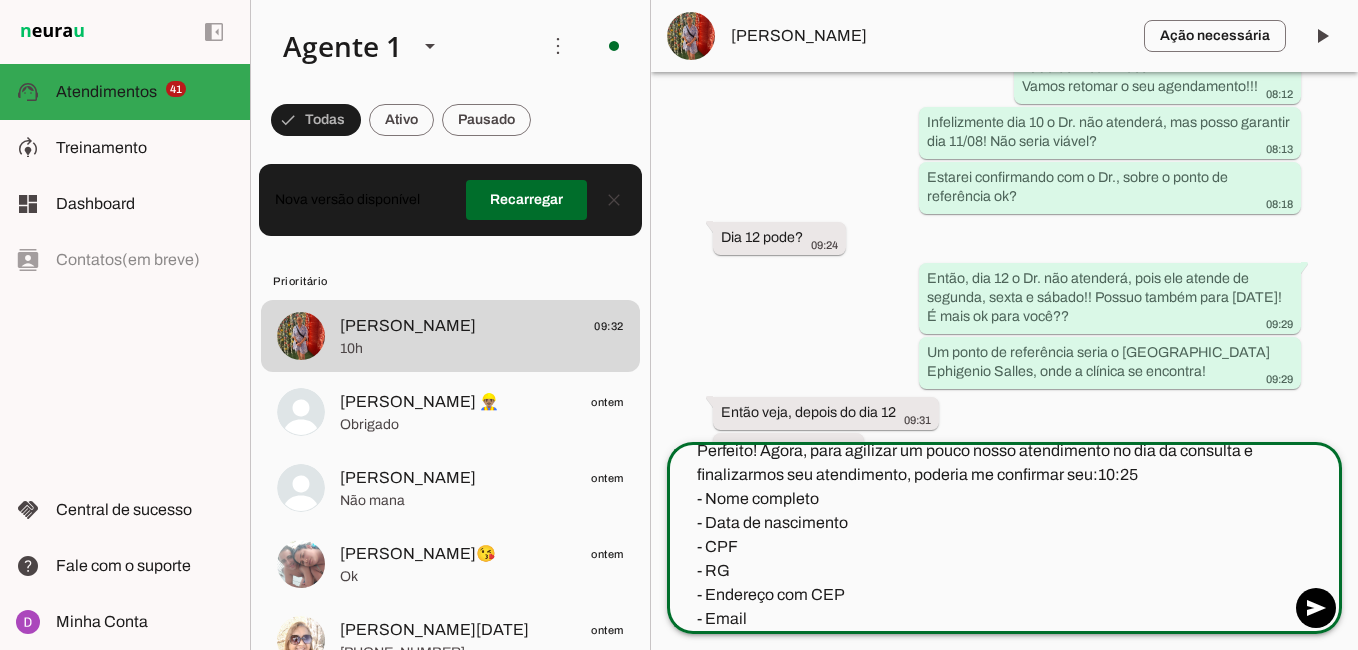 drag, startPoint x: 1098, startPoint y: 449, endPoint x: 1127, endPoint y: 472, distance: 37.01351 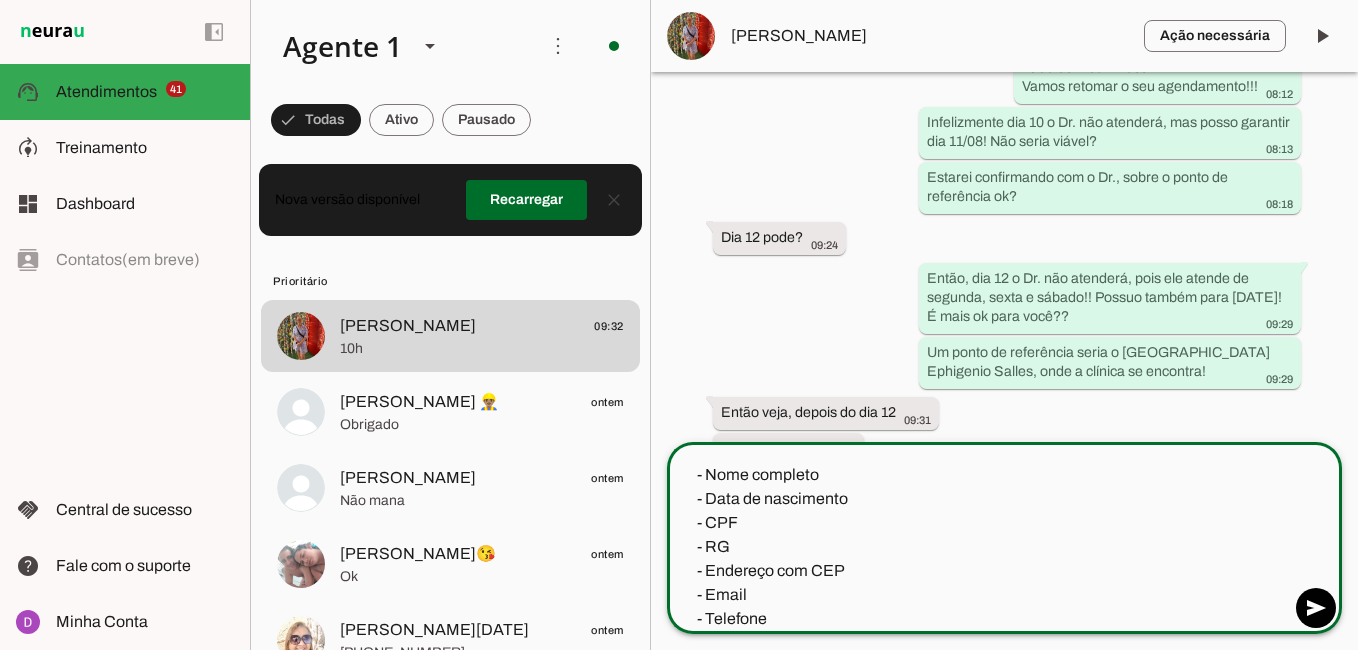 scroll, scrollTop: 0, scrollLeft: 0, axis: both 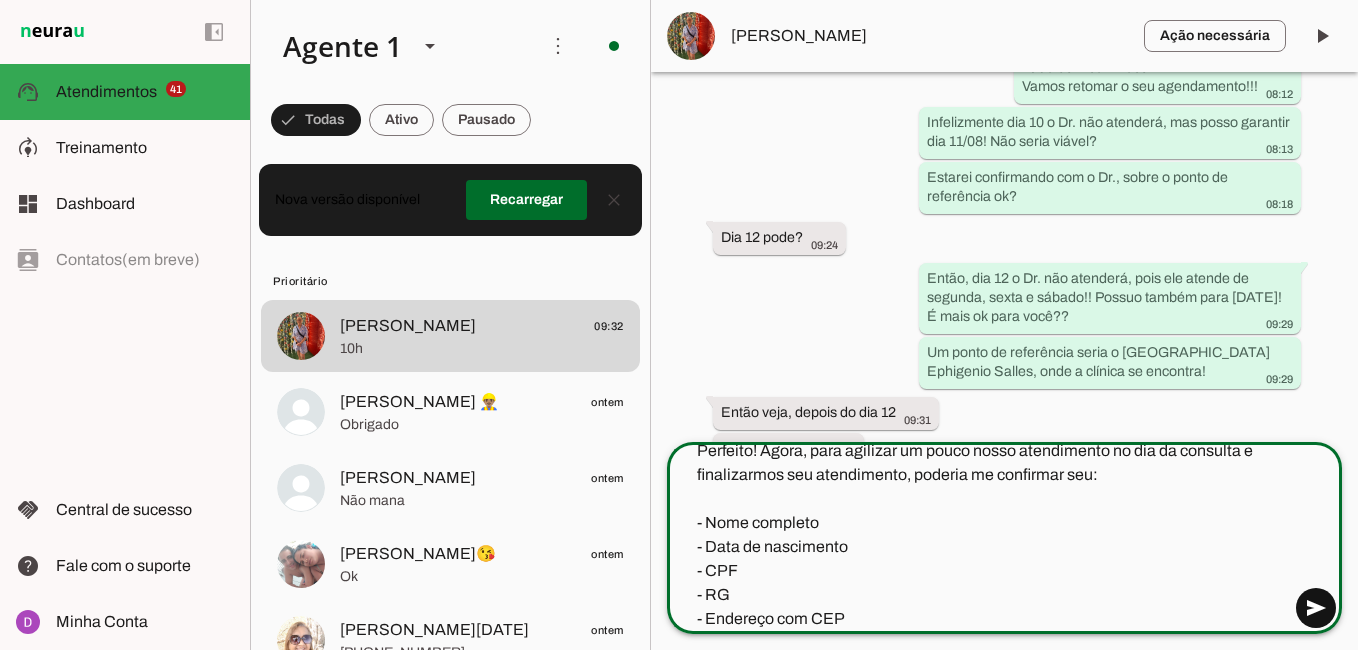 type on "Perfeito! Agora, para agilizar um pouco nosso atendimento no dia da consulta e finalizarmos seu atendimento, poderia me confirmar seu:
- Nome completo
- Data de nascimento
- CPF
- RG
- Endereço com CEP
- Email
- Telefone" 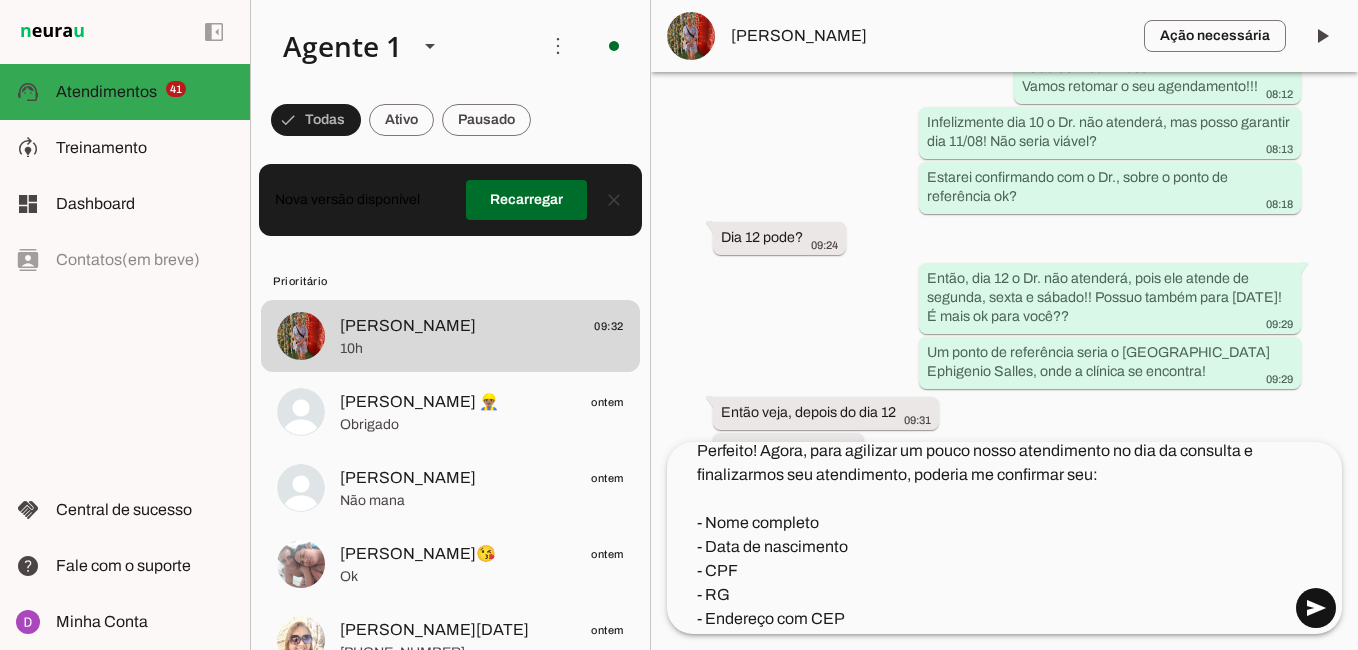 click at bounding box center (1316, 608) 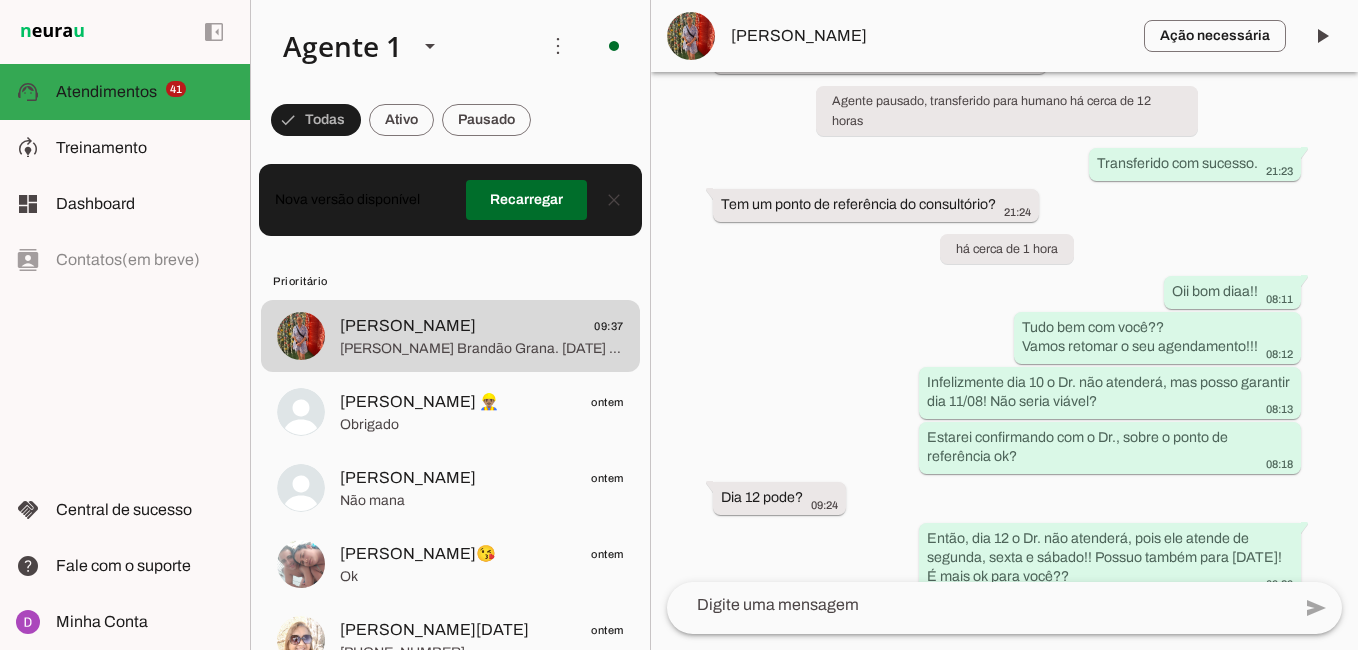 scroll, scrollTop: 1719, scrollLeft: 0, axis: vertical 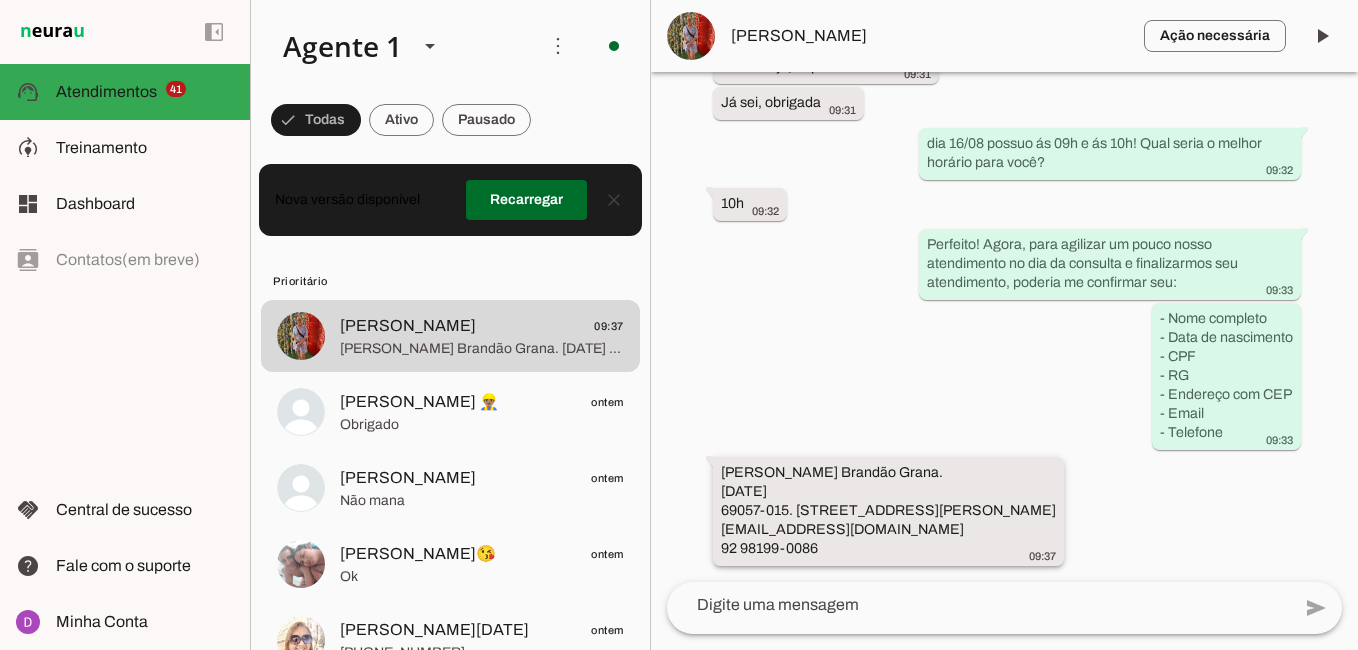 drag, startPoint x: 829, startPoint y: 549, endPoint x: 720, endPoint y: 473, distance: 132.87964 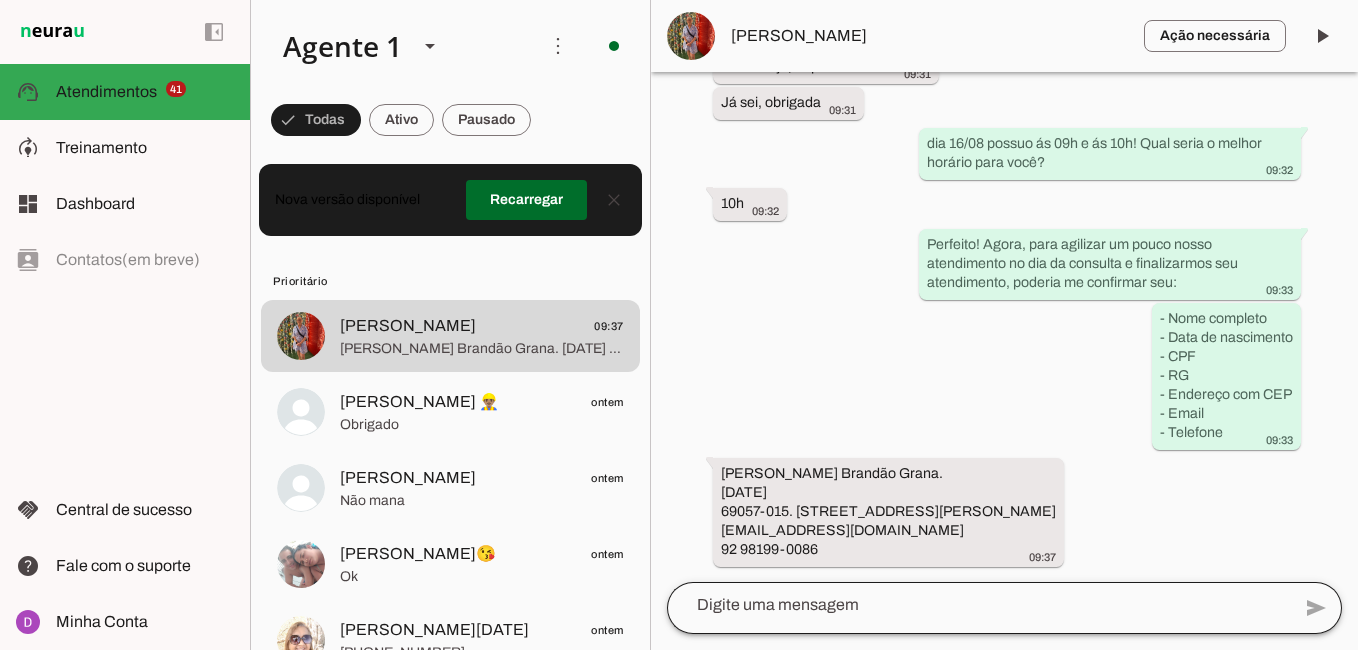 click 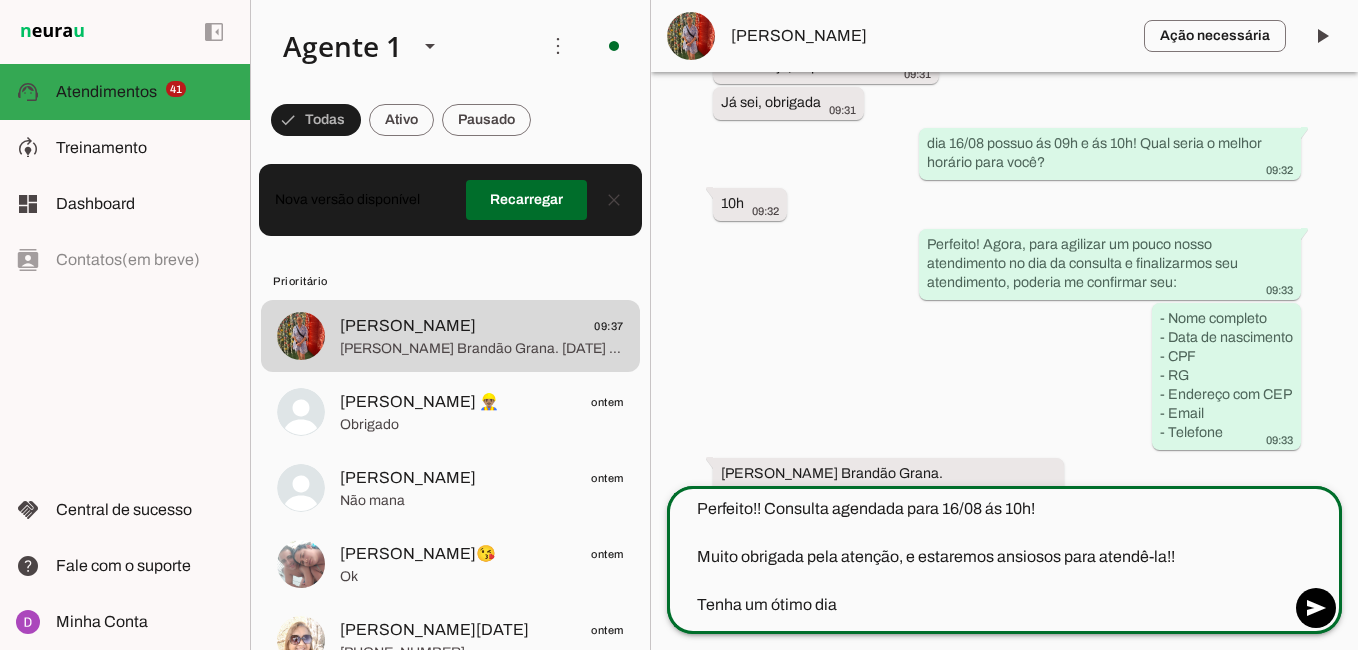 type on "Perfeito!! Consulta agendada para 16/08 ás 10h!
Muito obrigada pela atenção, e estaremos ansiosos para atendê-la!!
Tenha um ótimo dia!" 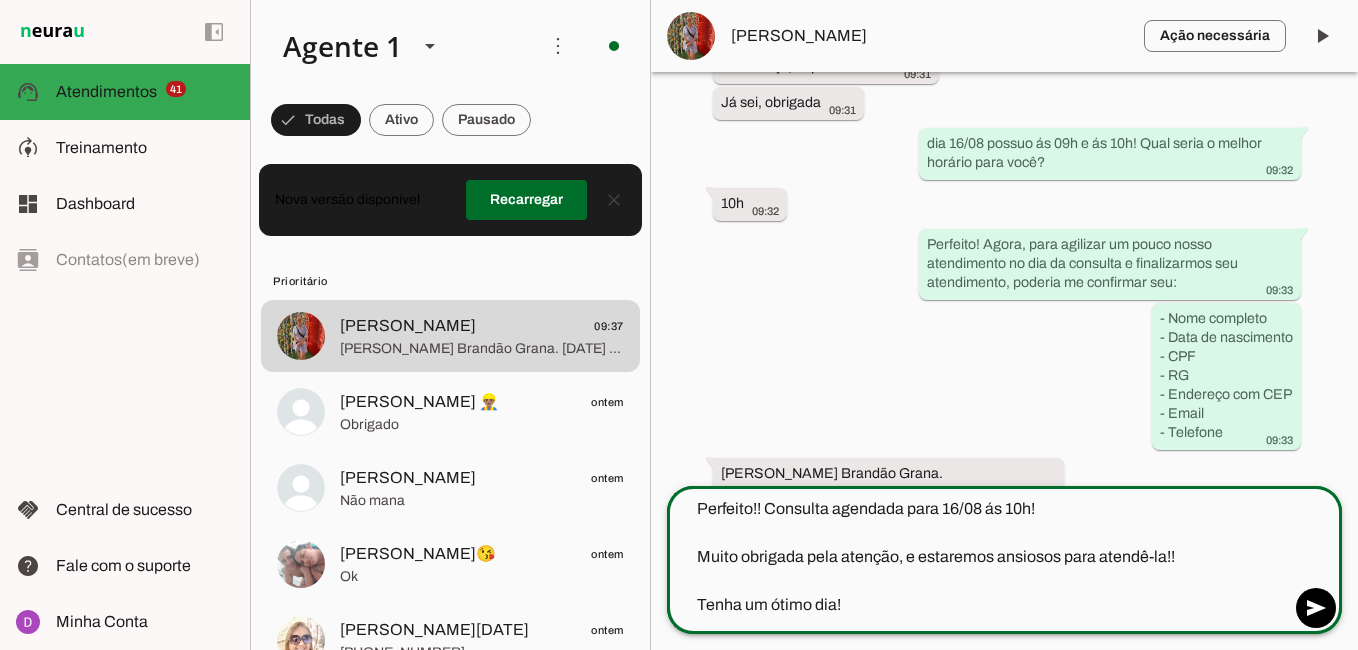 type 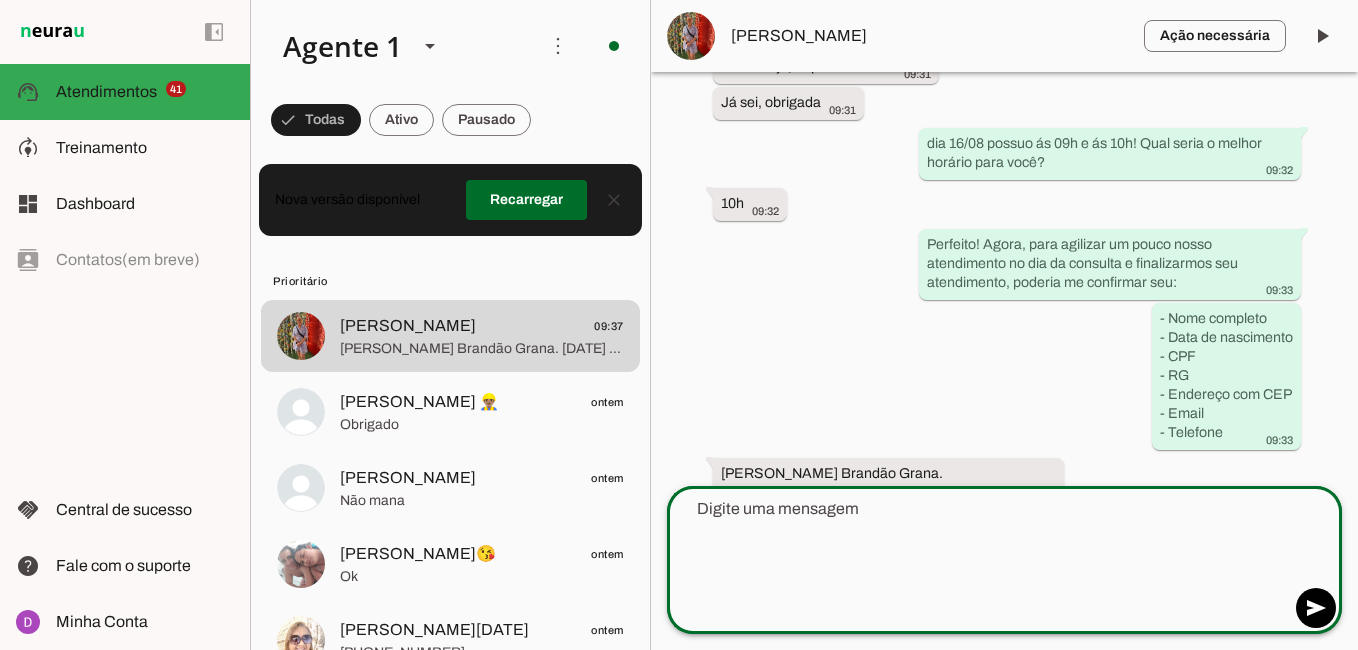scroll, scrollTop: 1850, scrollLeft: 0, axis: vertical 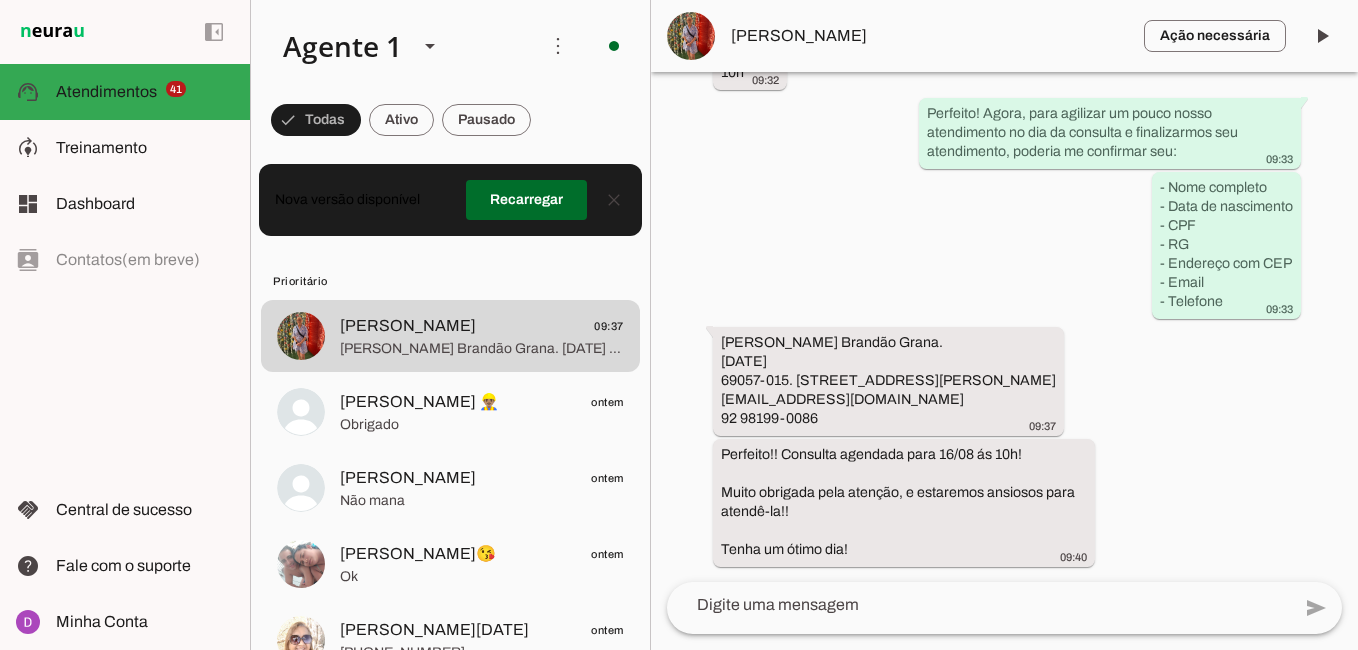 drag, startPoint x: 835, startPoint y: 425, endPoint x: 699, endPoint y: 337, distance: 161.98766 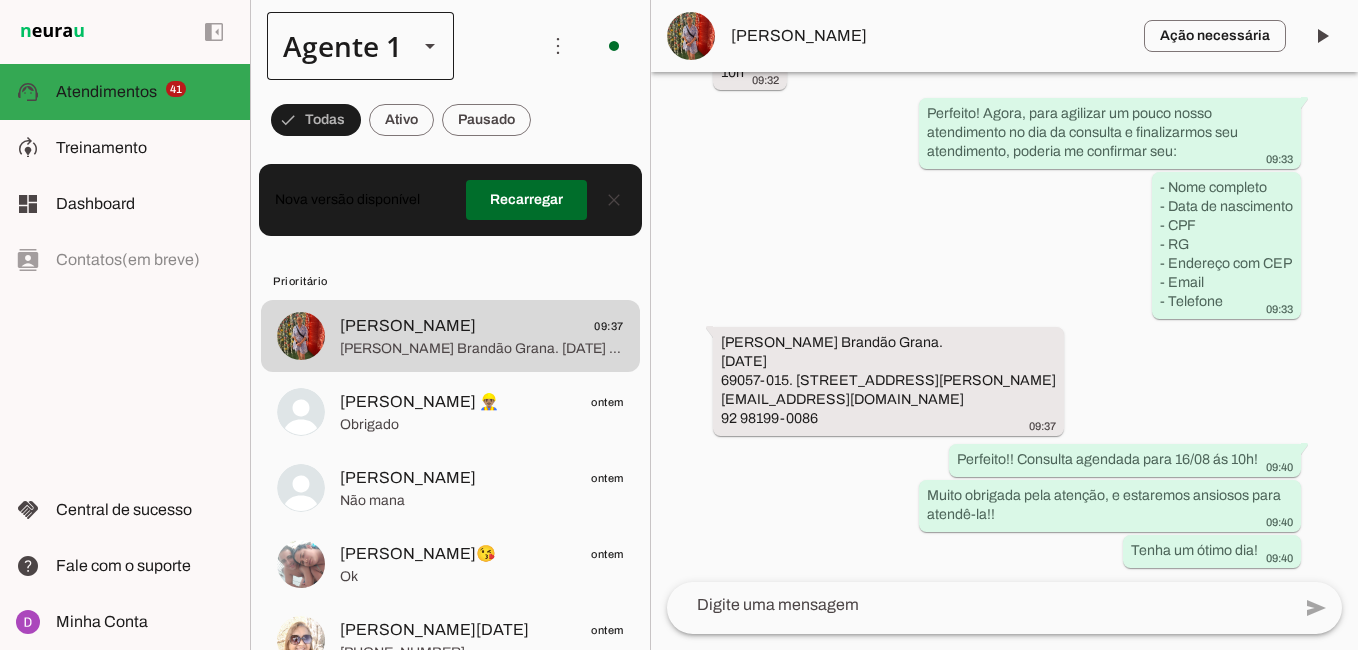 scroll, scrollTop: 1851, scrollLeft: 0, axis: vertical 